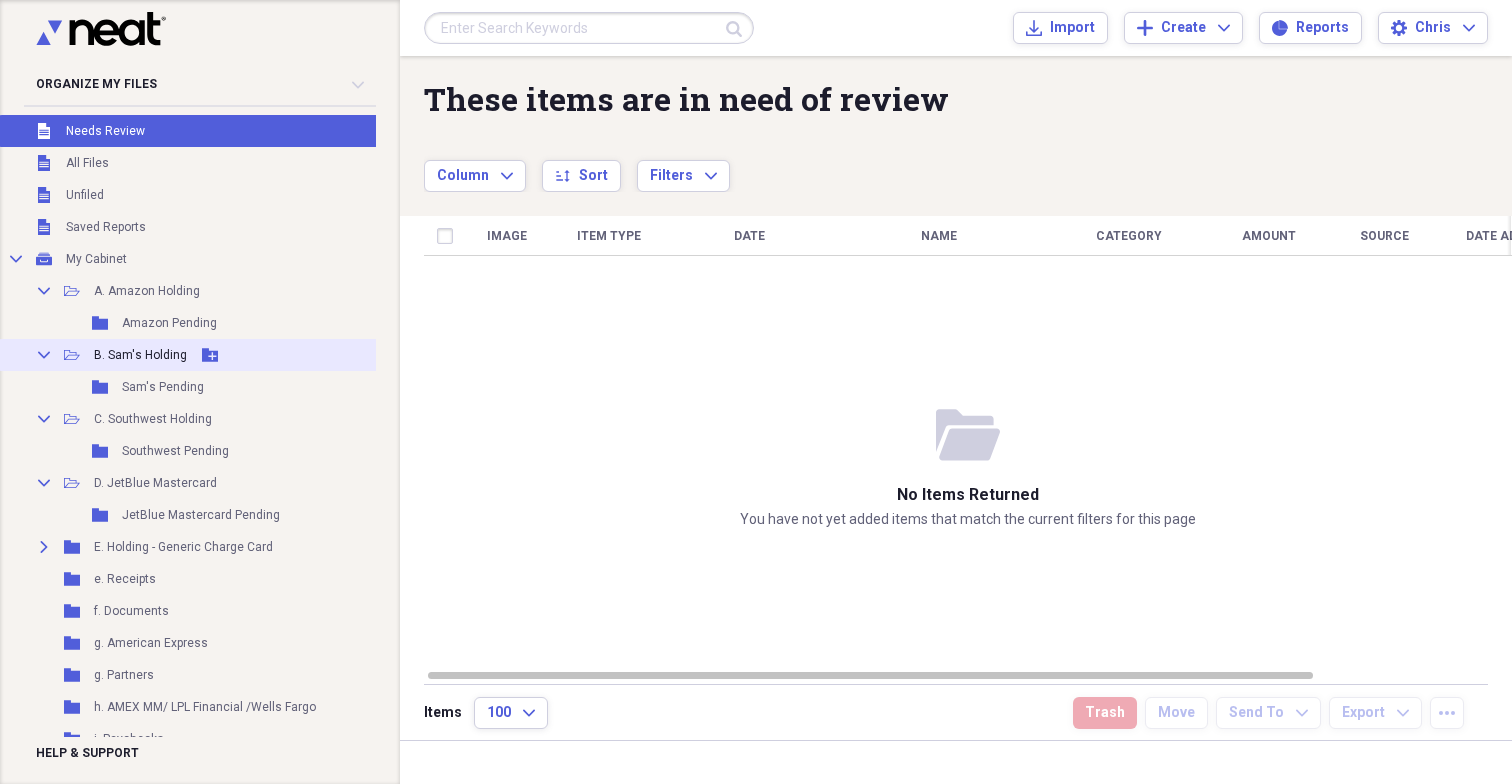 scroll, scrollTop: 0, scrollLeft: 0, axis: both 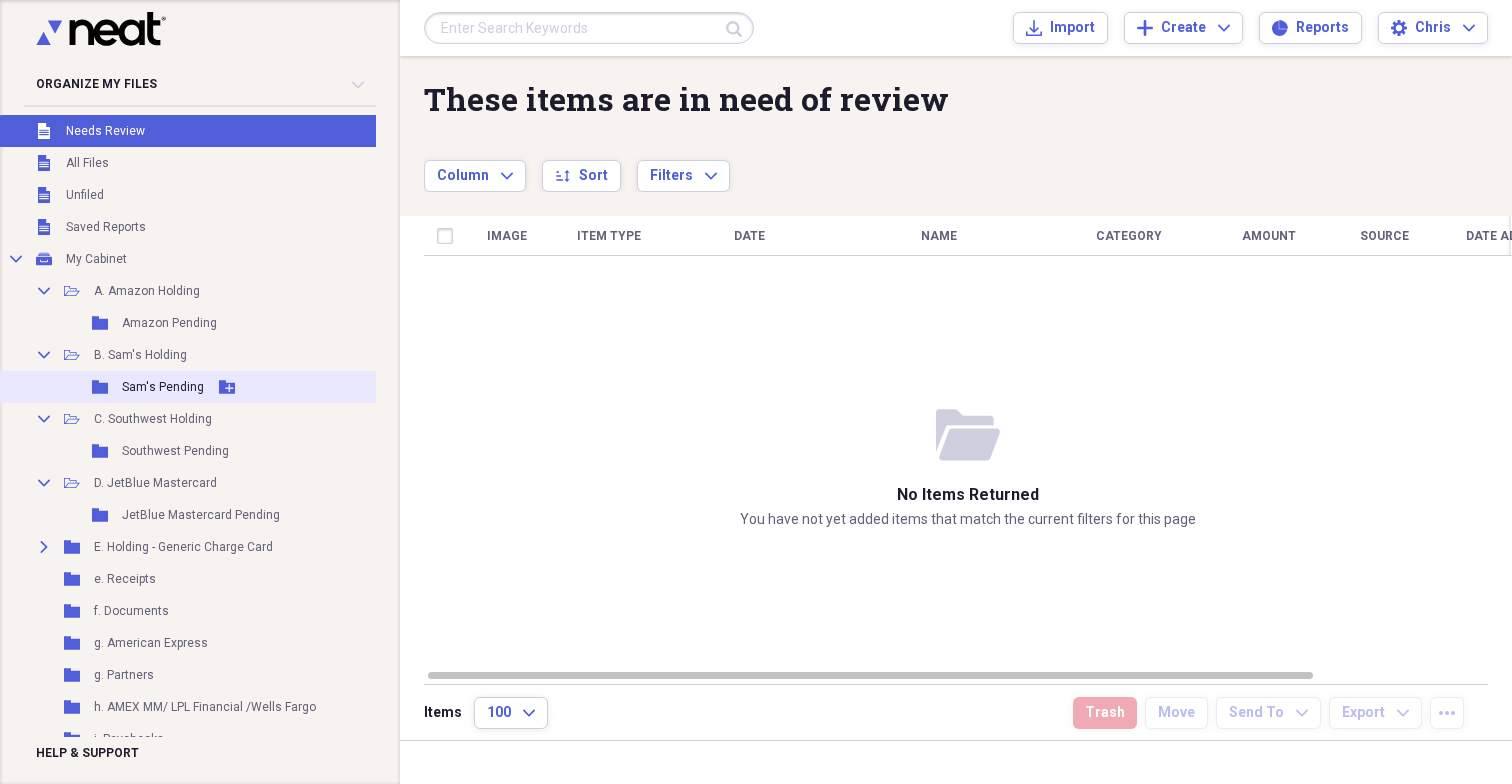 click on "Sam's Pending" at bounding box center [163, 387] 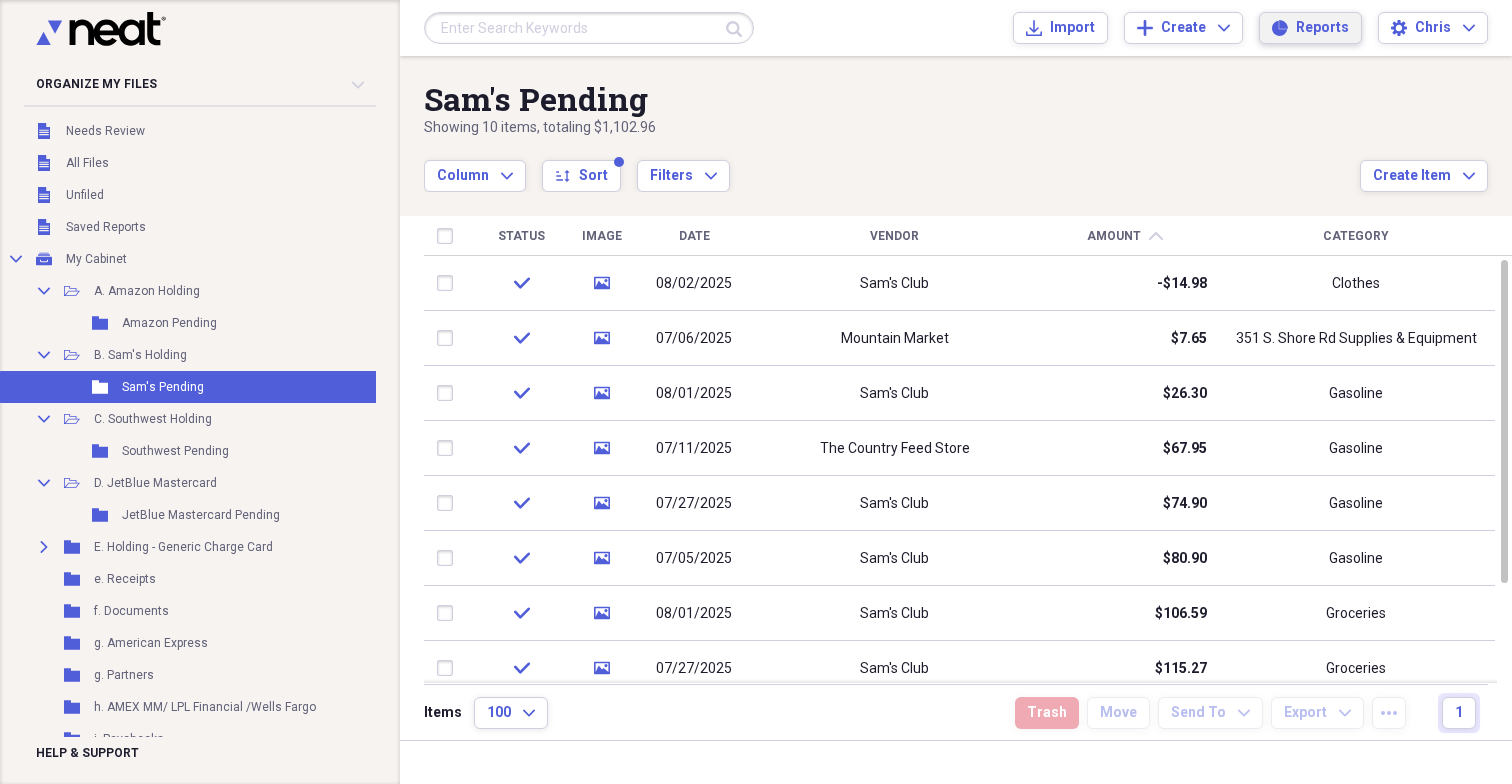 click on "Reports" at bounding box center (1322, 28) 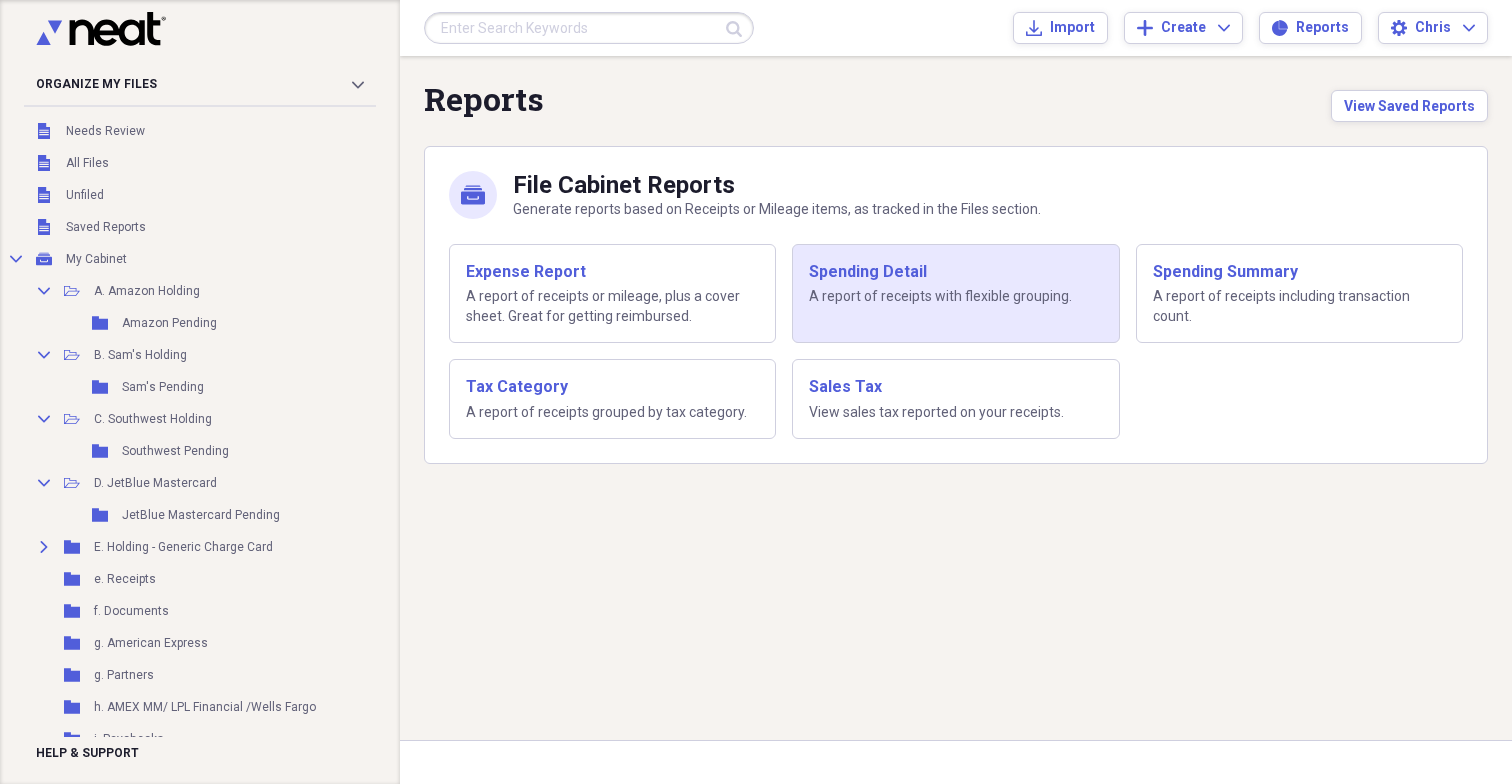 click on "A report of receipts with flexible grouping." at bounding box center [955, 297] 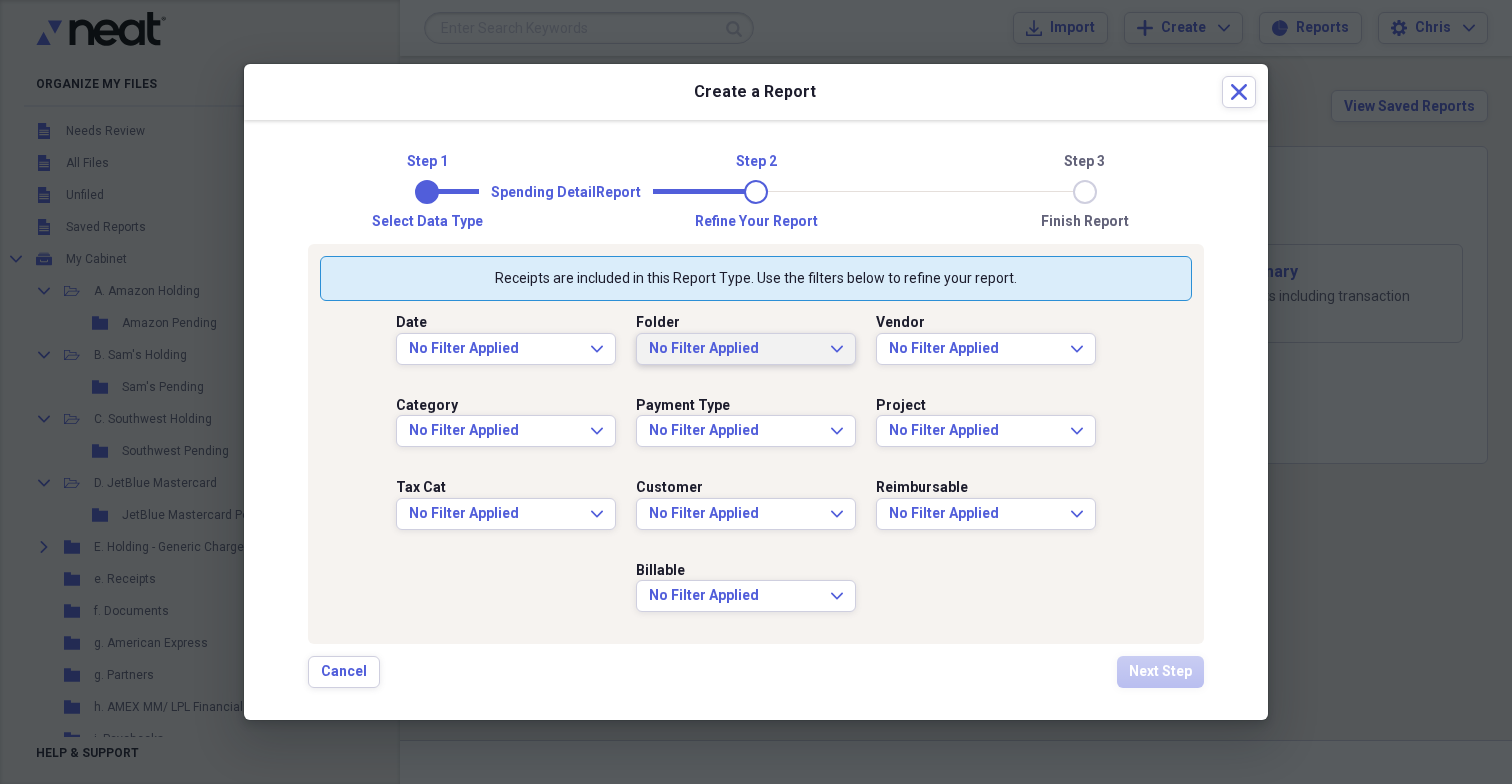 click on "Expand" 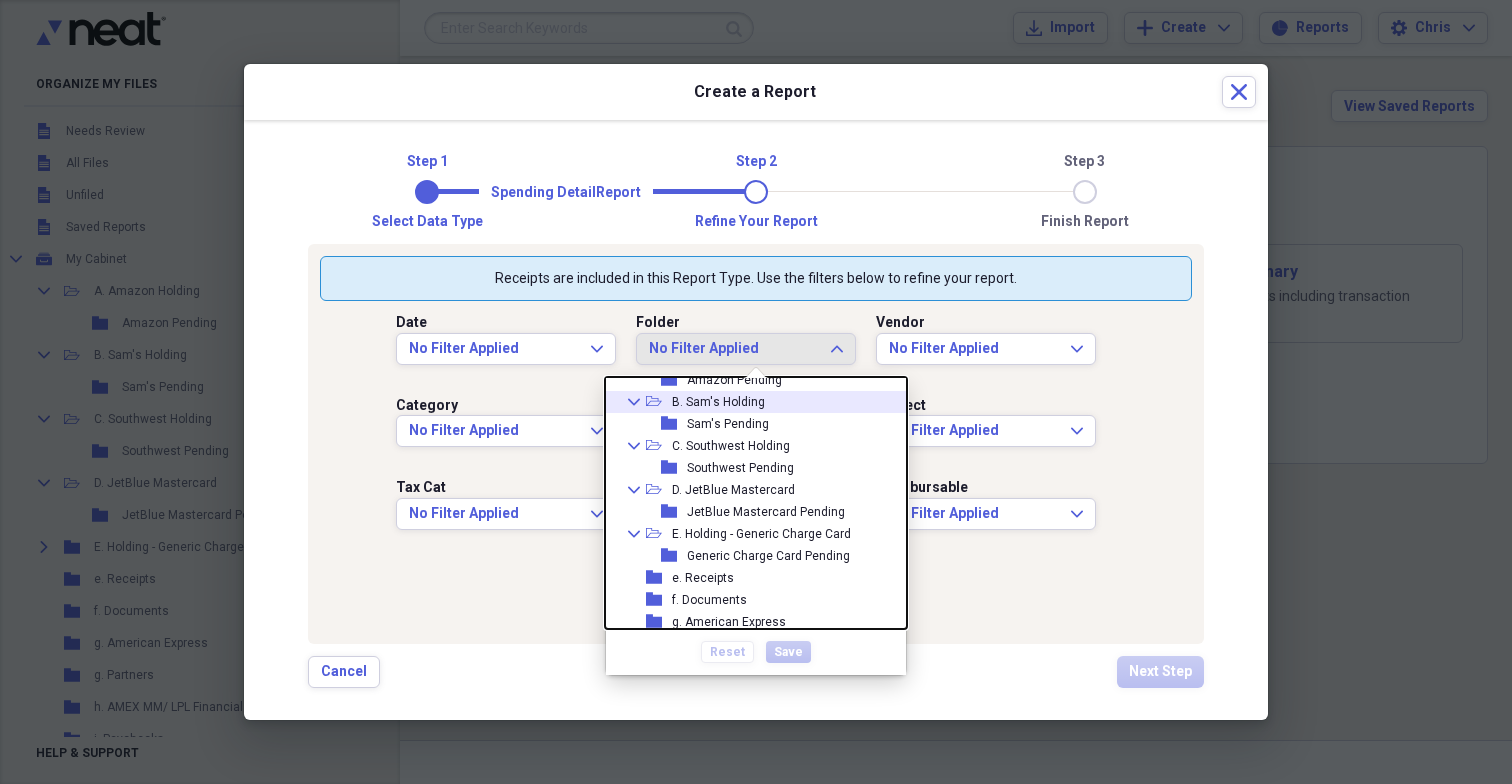 scroll, scrollTop: 82, scrollLeft: 0, axis: vertical 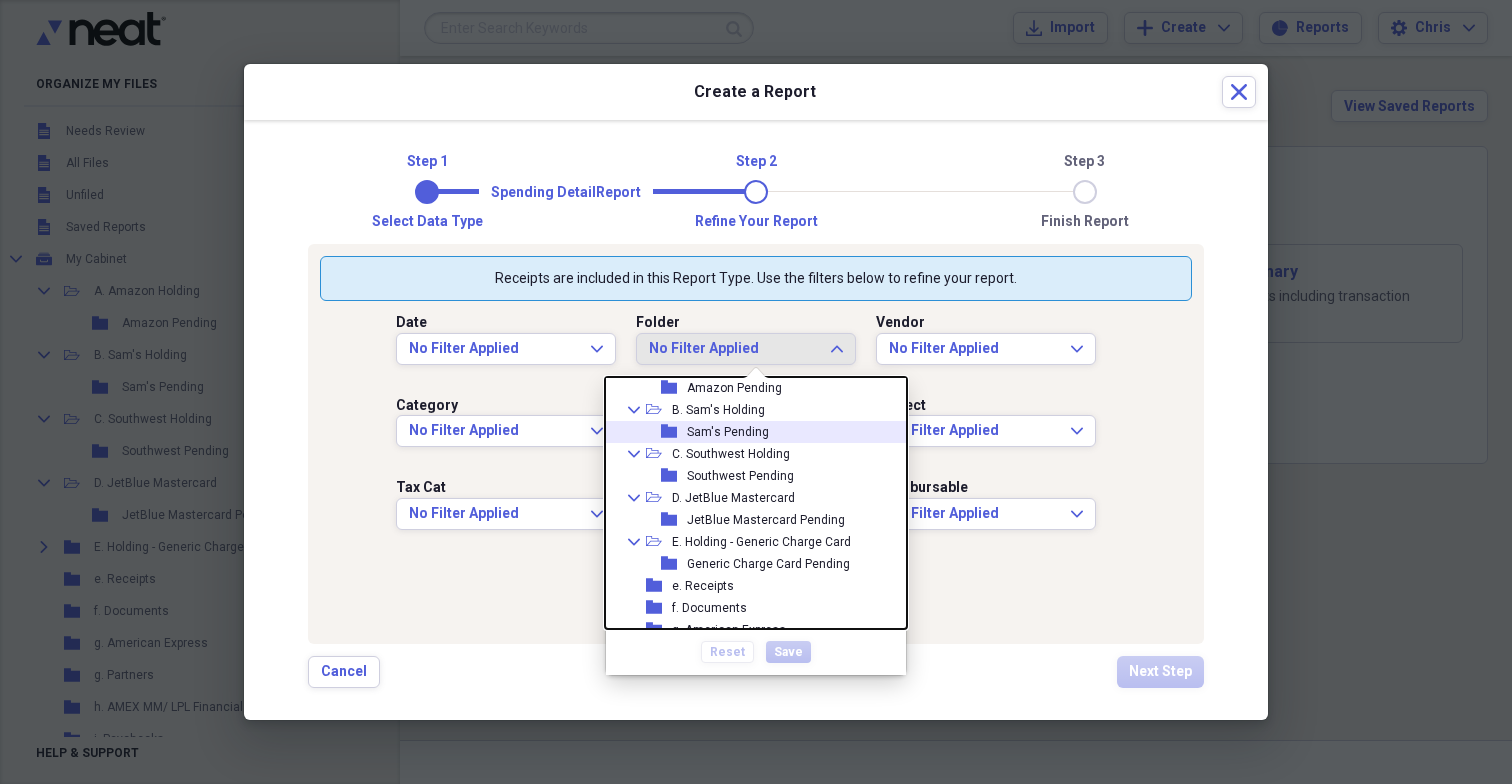 click on "Sam's Pending" at bounding box center [728, 432] 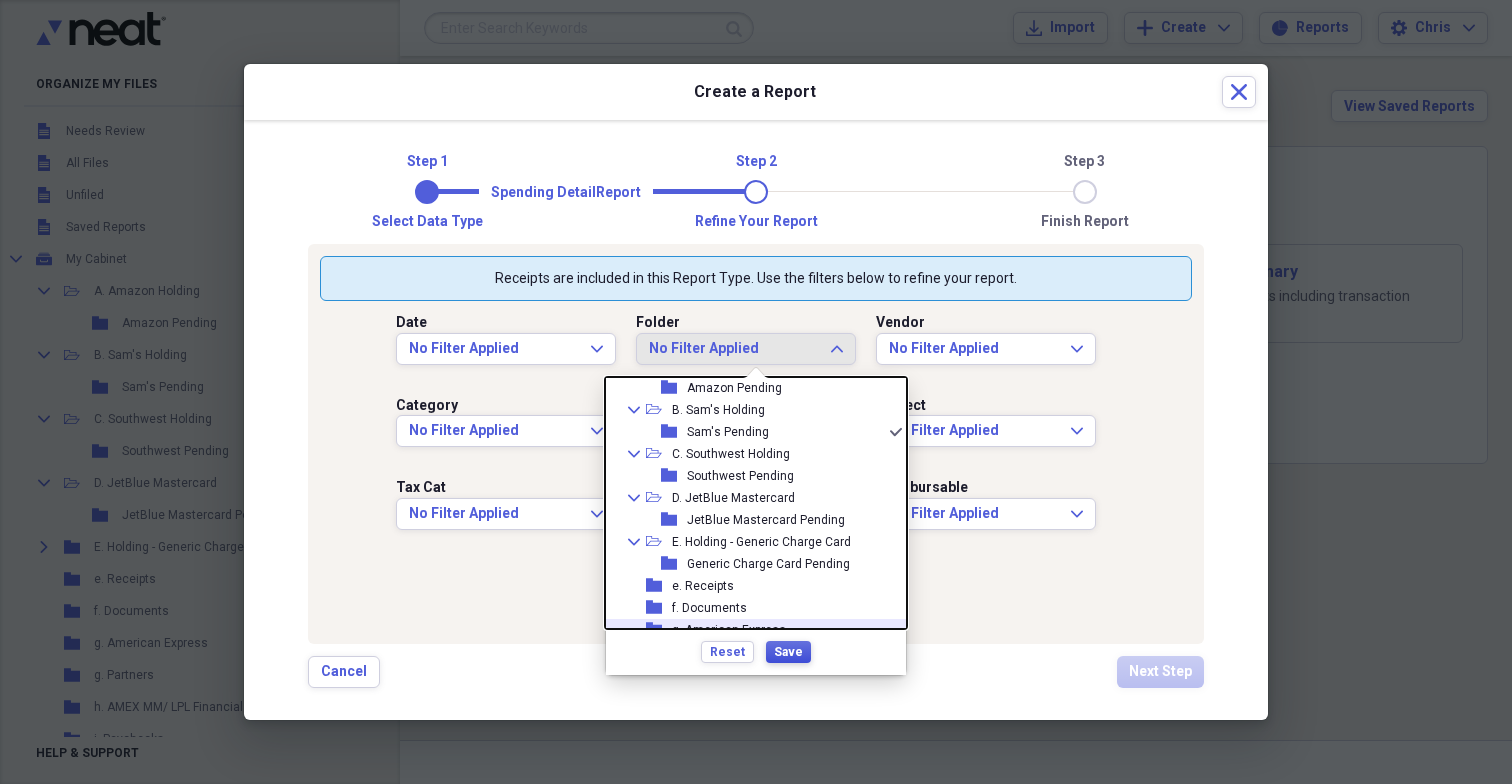 click on "Save" at bounding box center (788, 652) 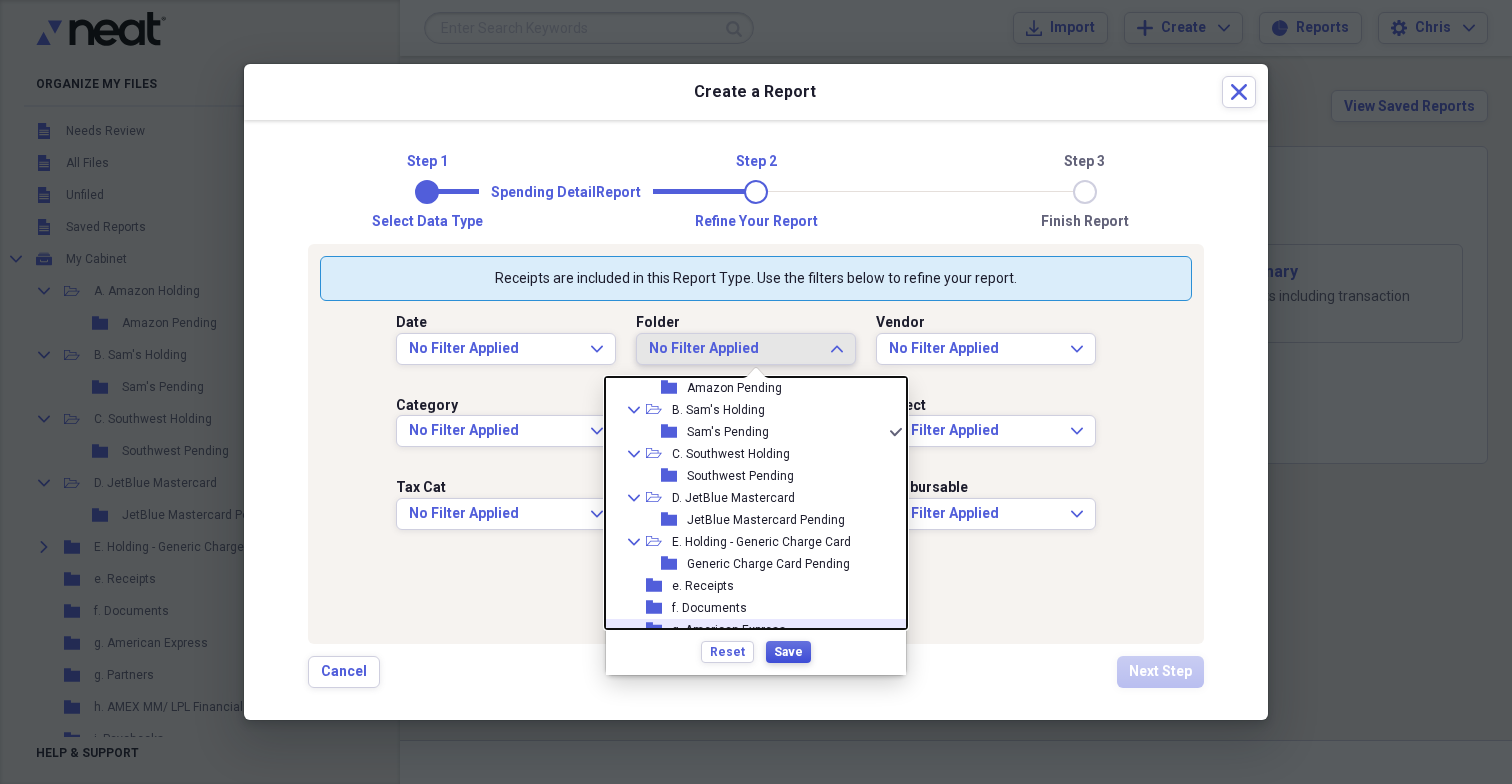 scroll, scrollTop: 0, scrollLeft: 0, axis: both 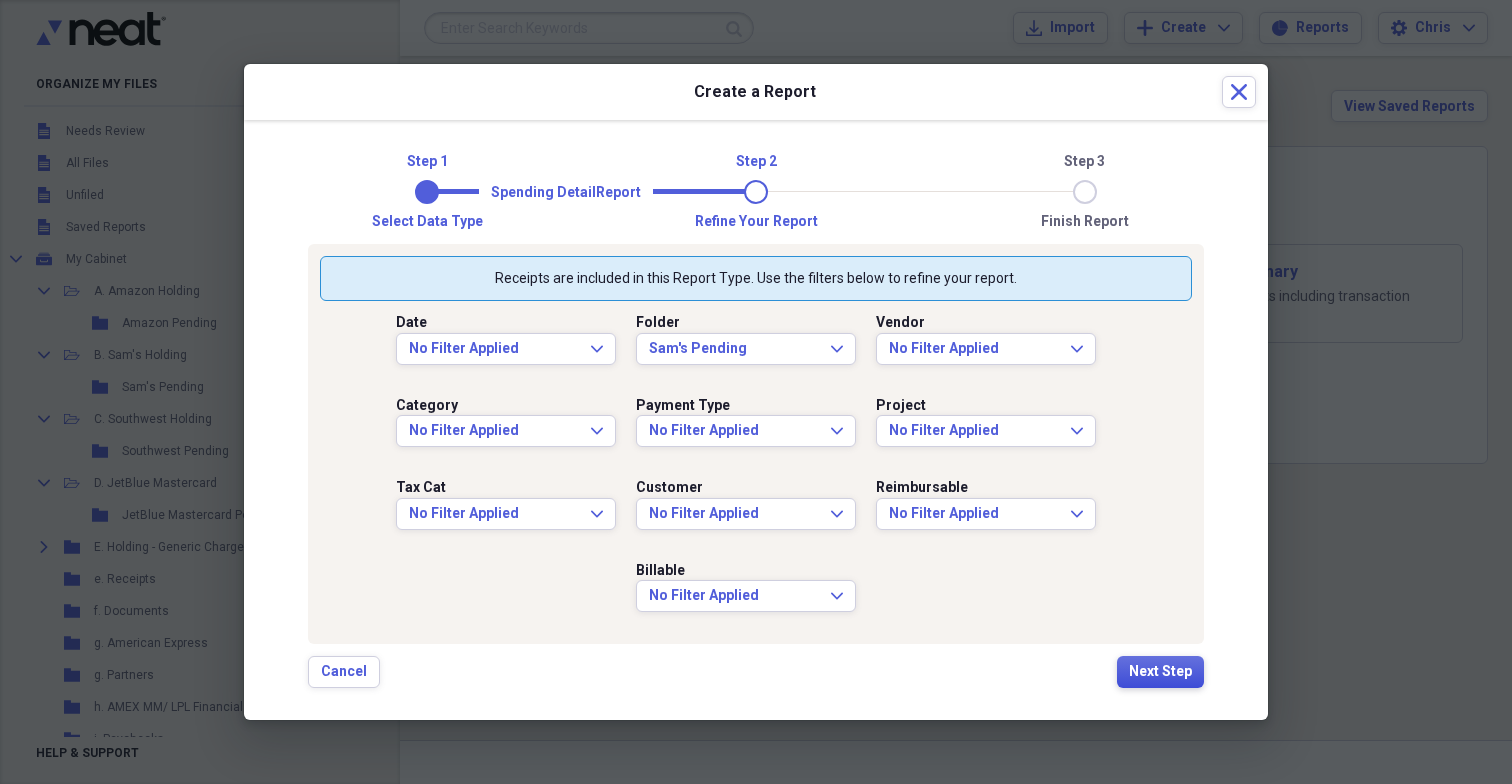 click on "Next Step" at bounding box center [1160, 672] 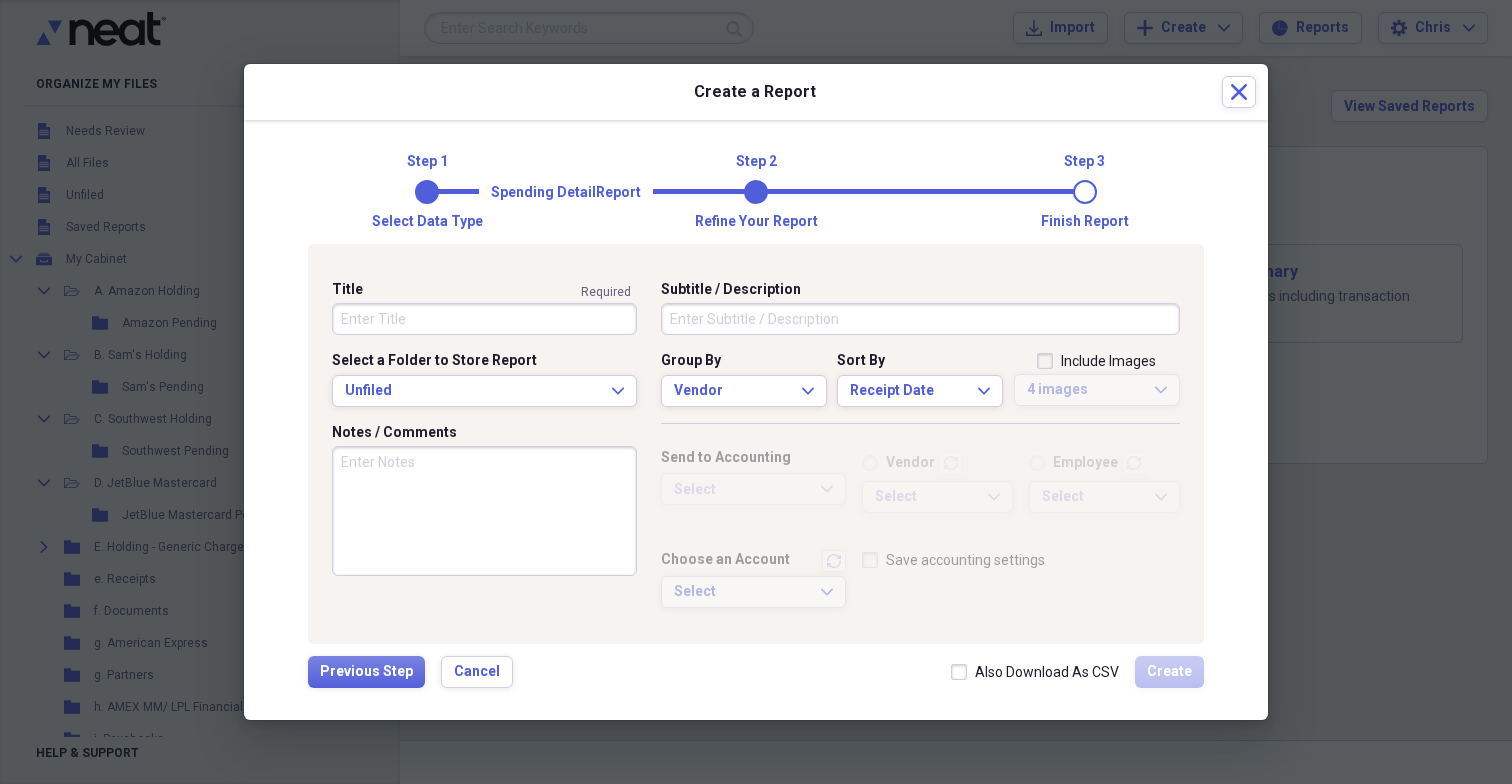 click on "Title" at bounding box center [484, 319] 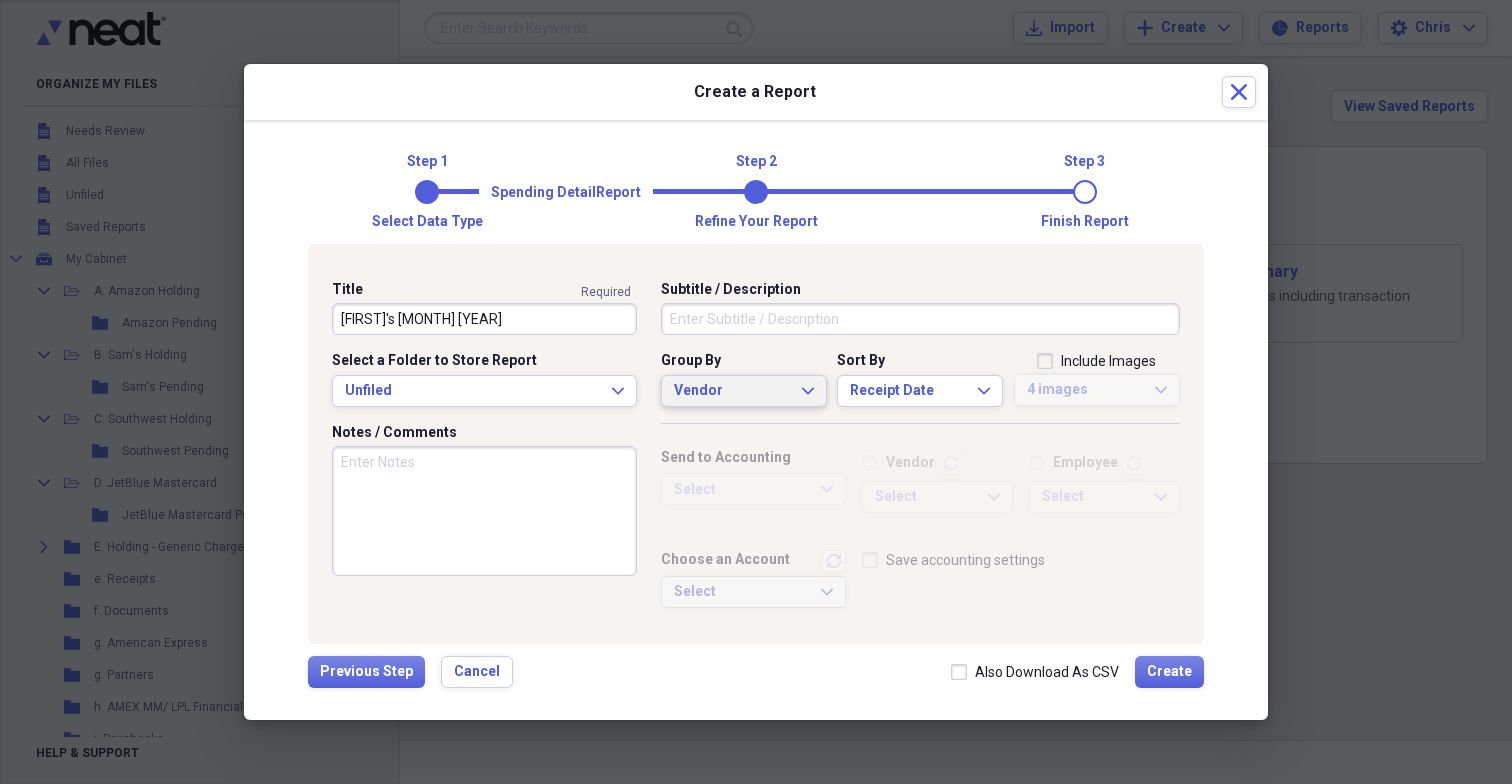 type on "[FIRST]'s [MONTH] [YEAR]" 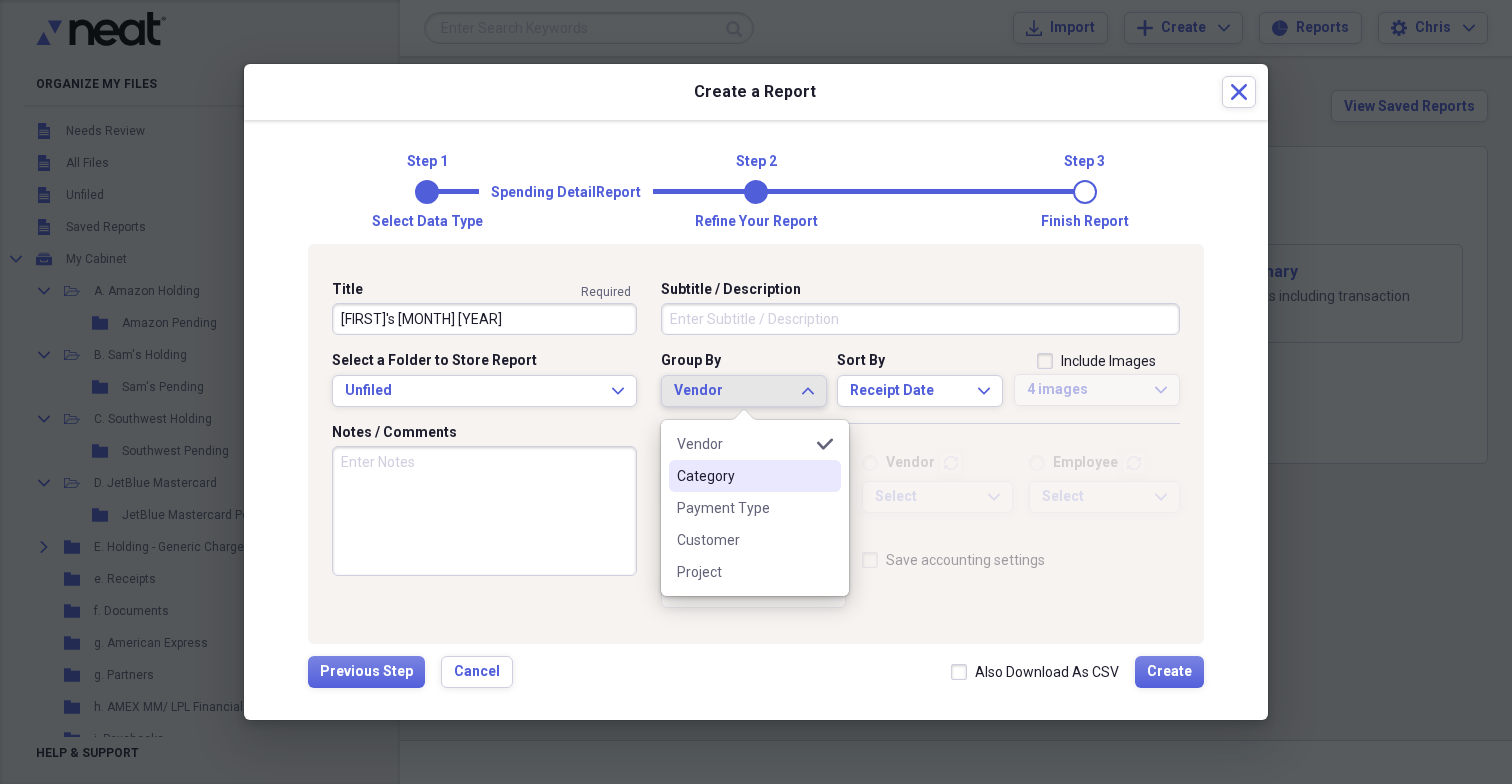 click on "Category" at bounding box center [743, 476] 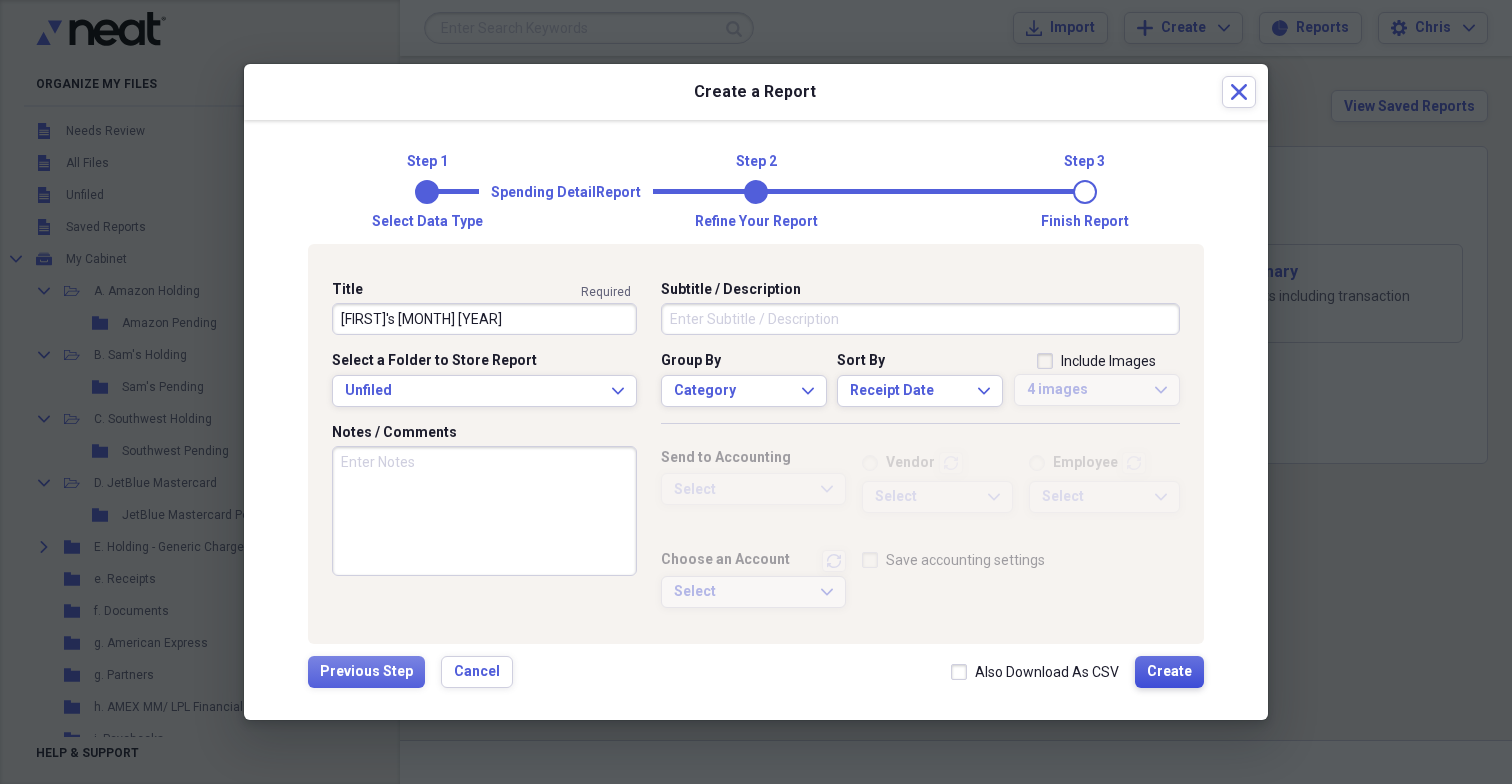 click on "Create" at bounding box center [1169, 672] 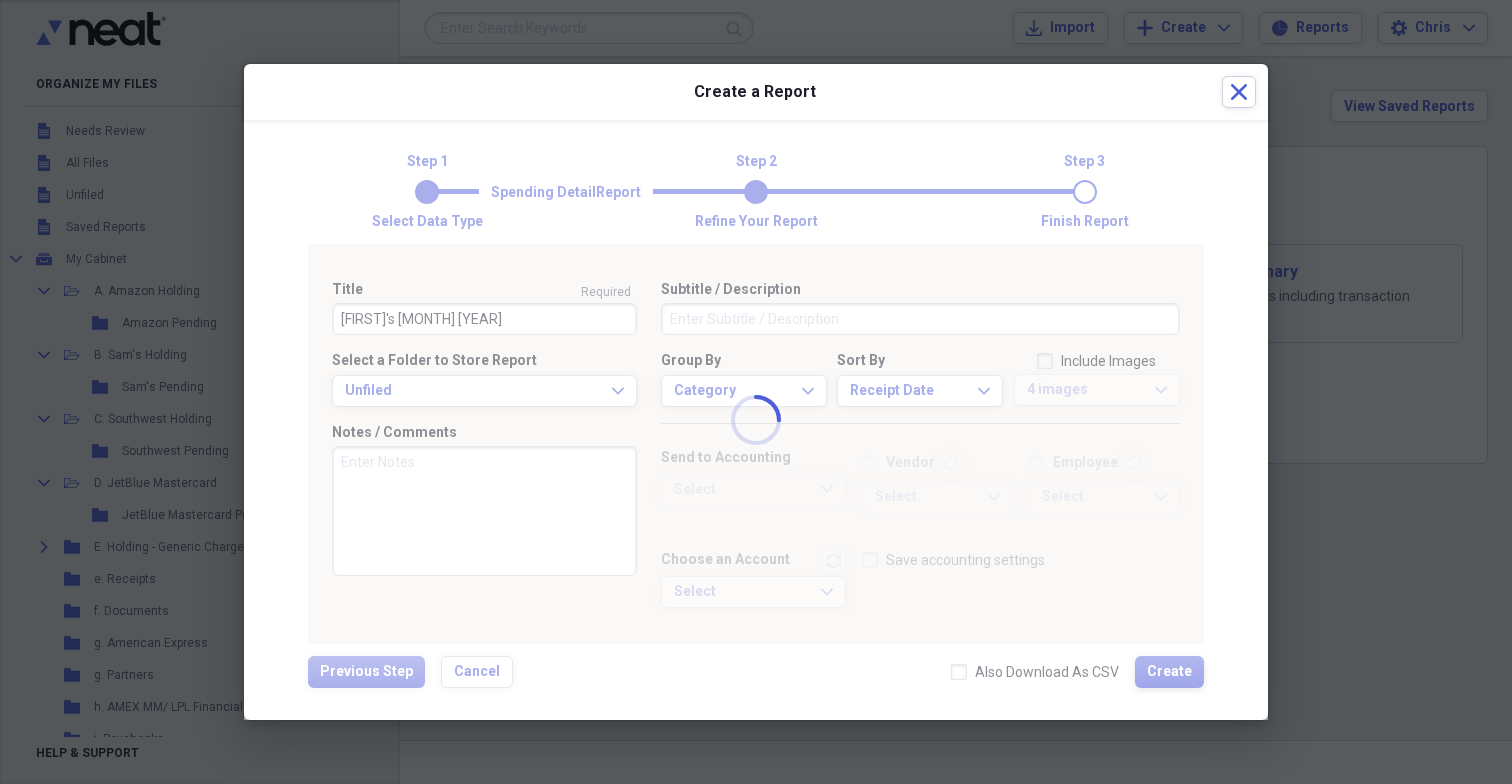 type 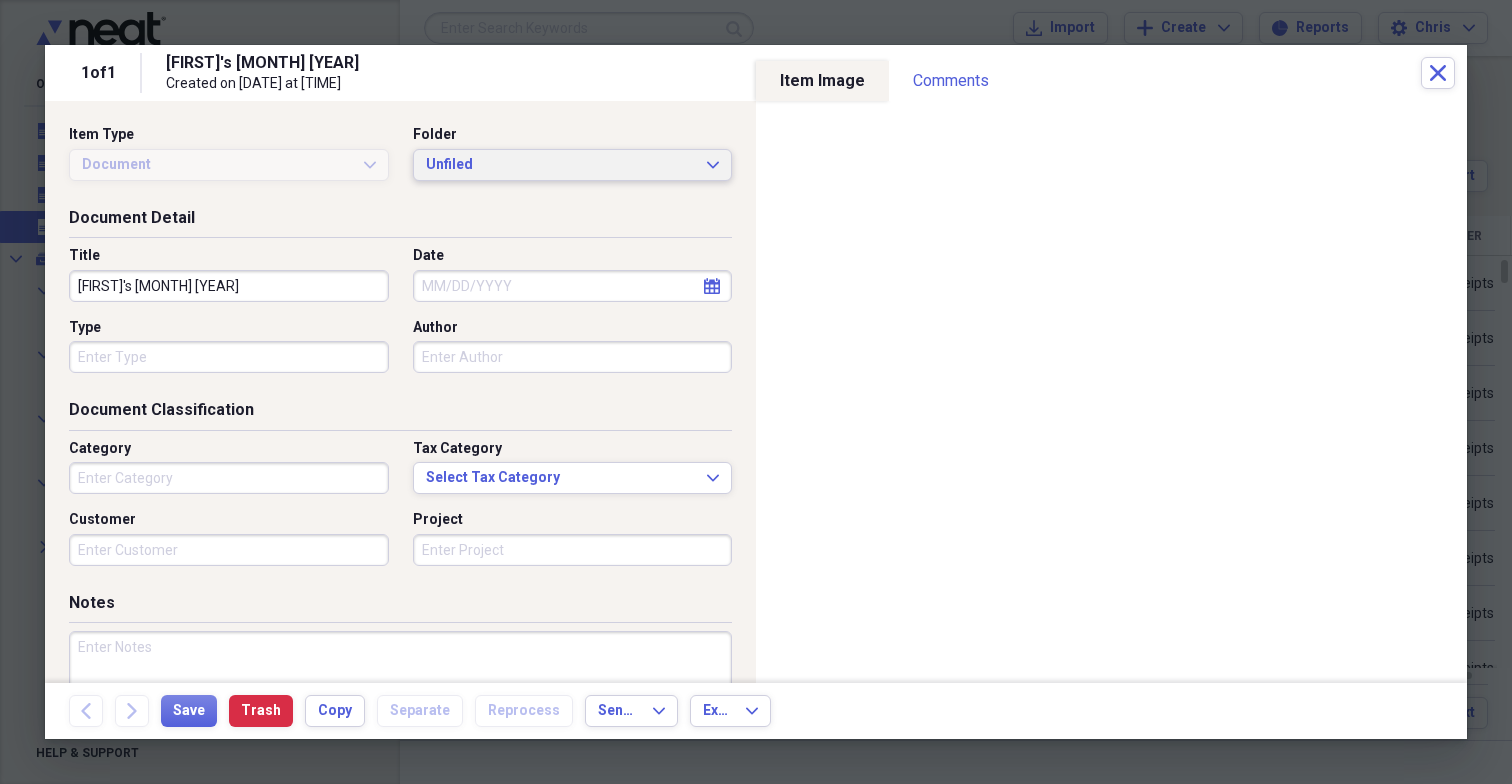 click on "Expand" 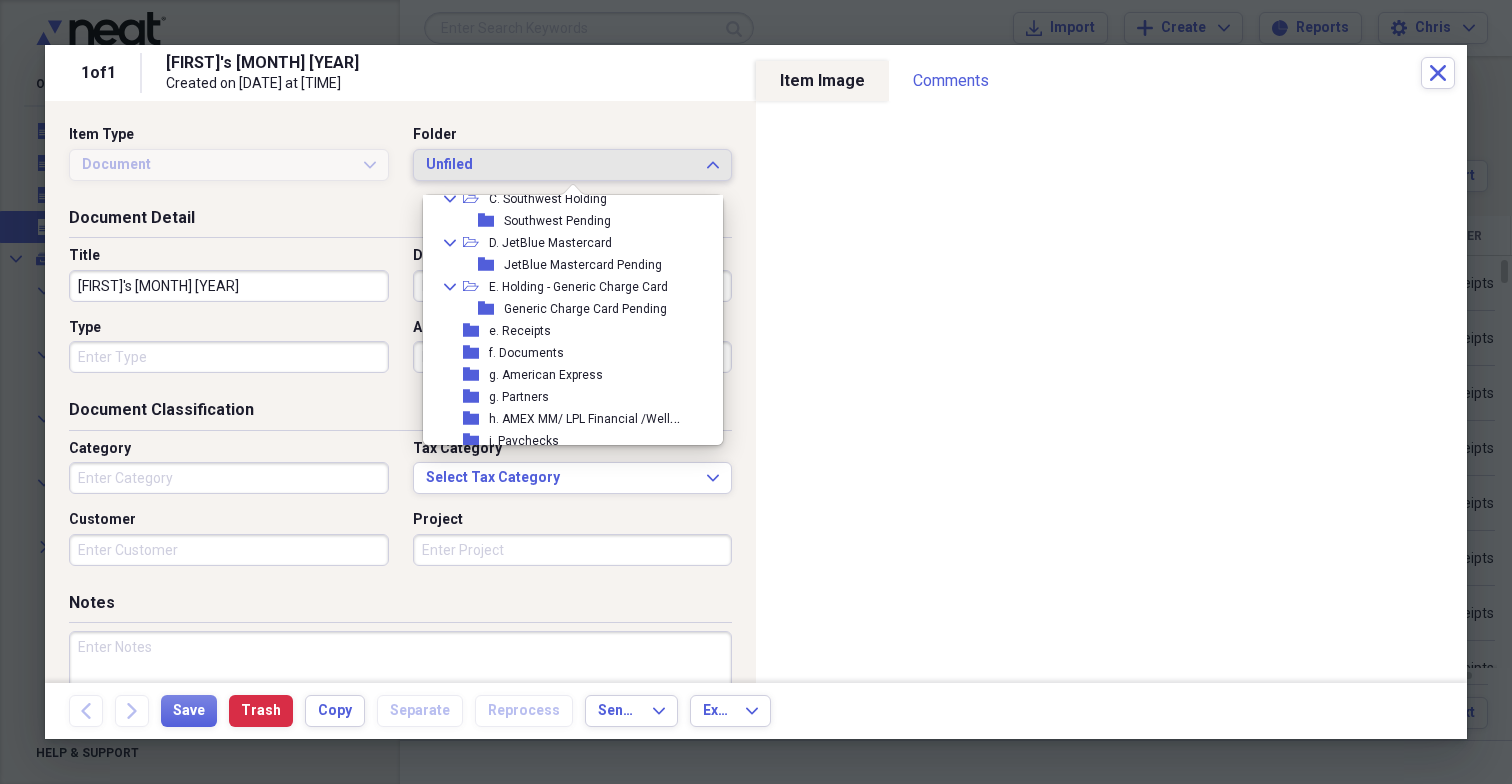 scroll, scrollTop: 155, scrollLeft: 0, axis: vertical 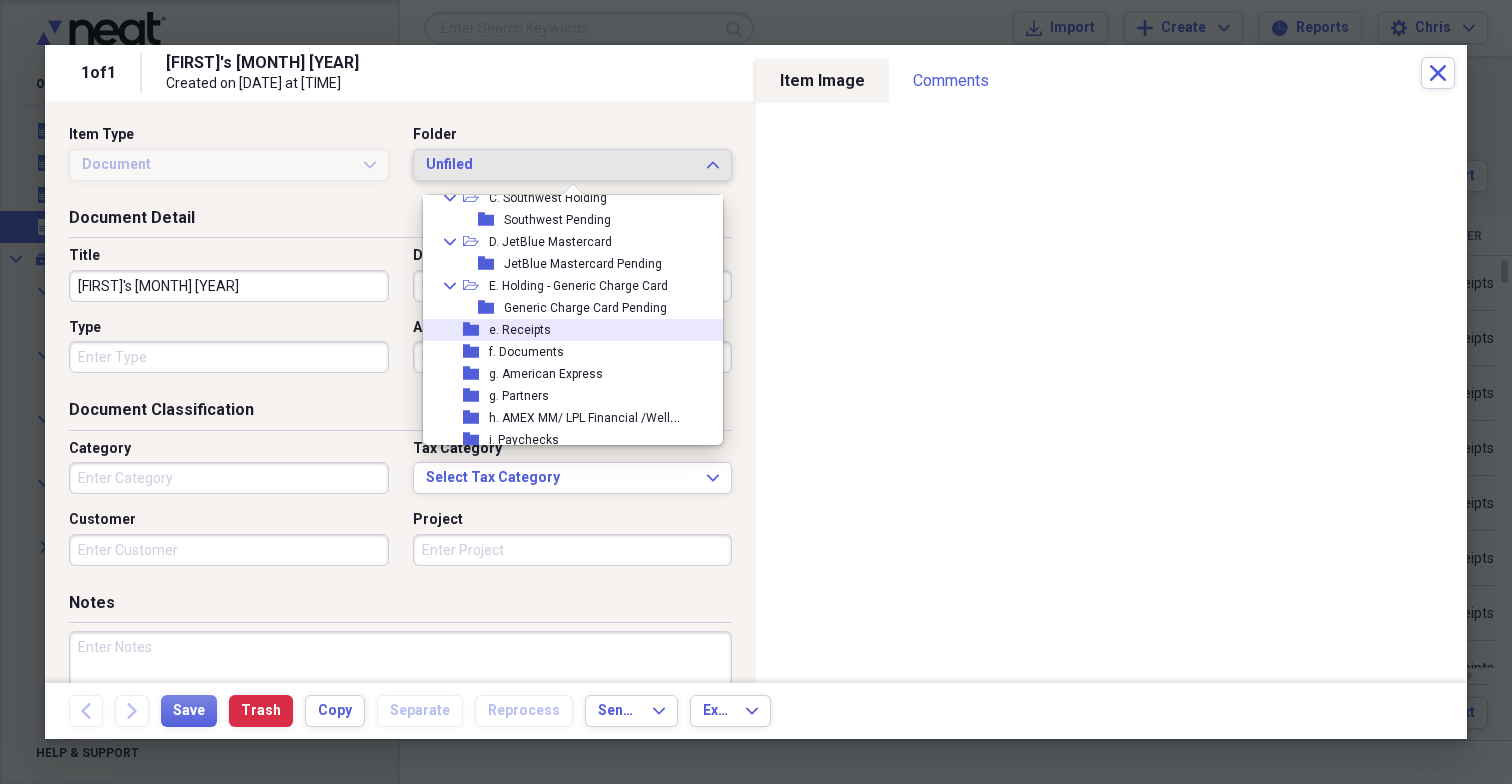 click on "e. Receipts" at bounding box center [520, 330] 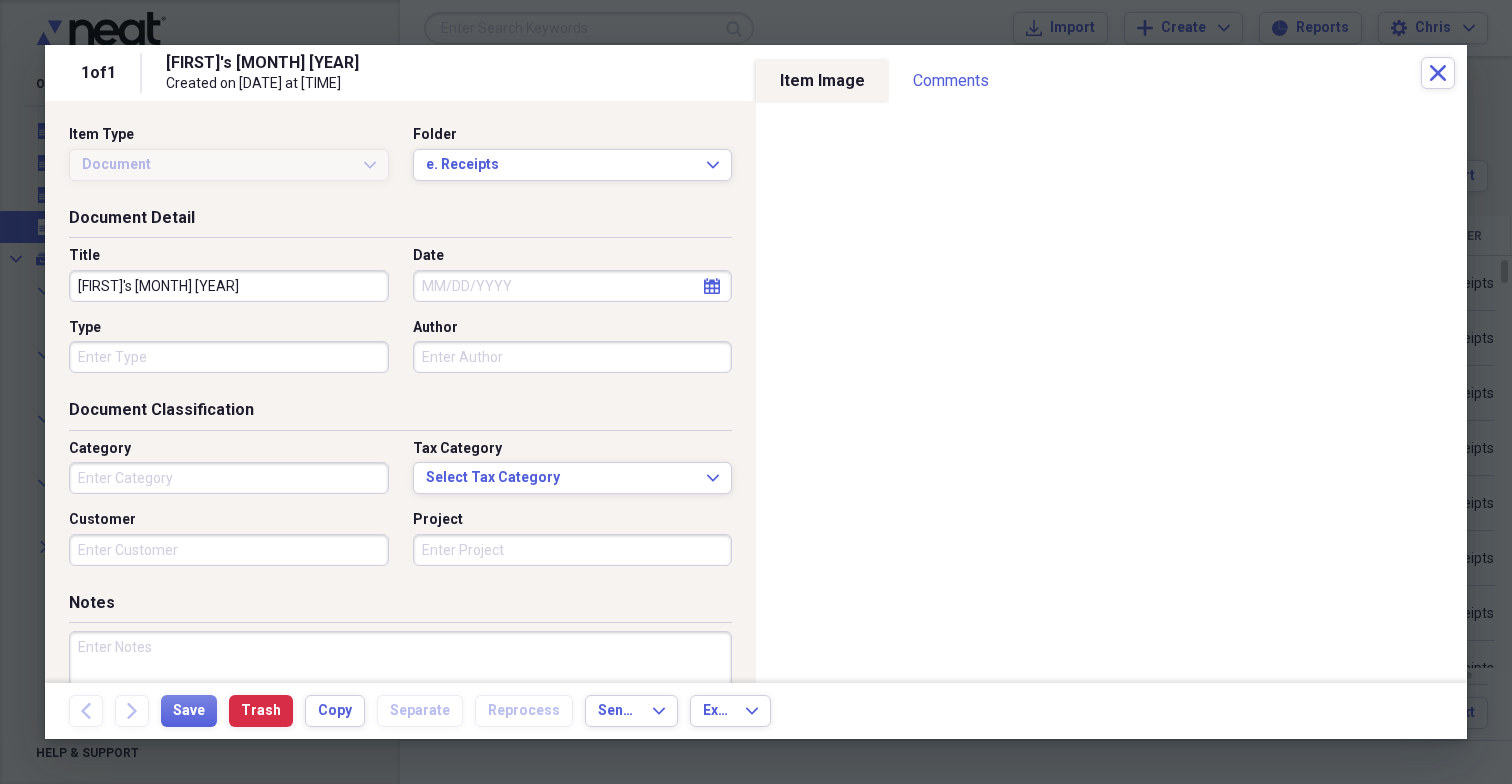 click 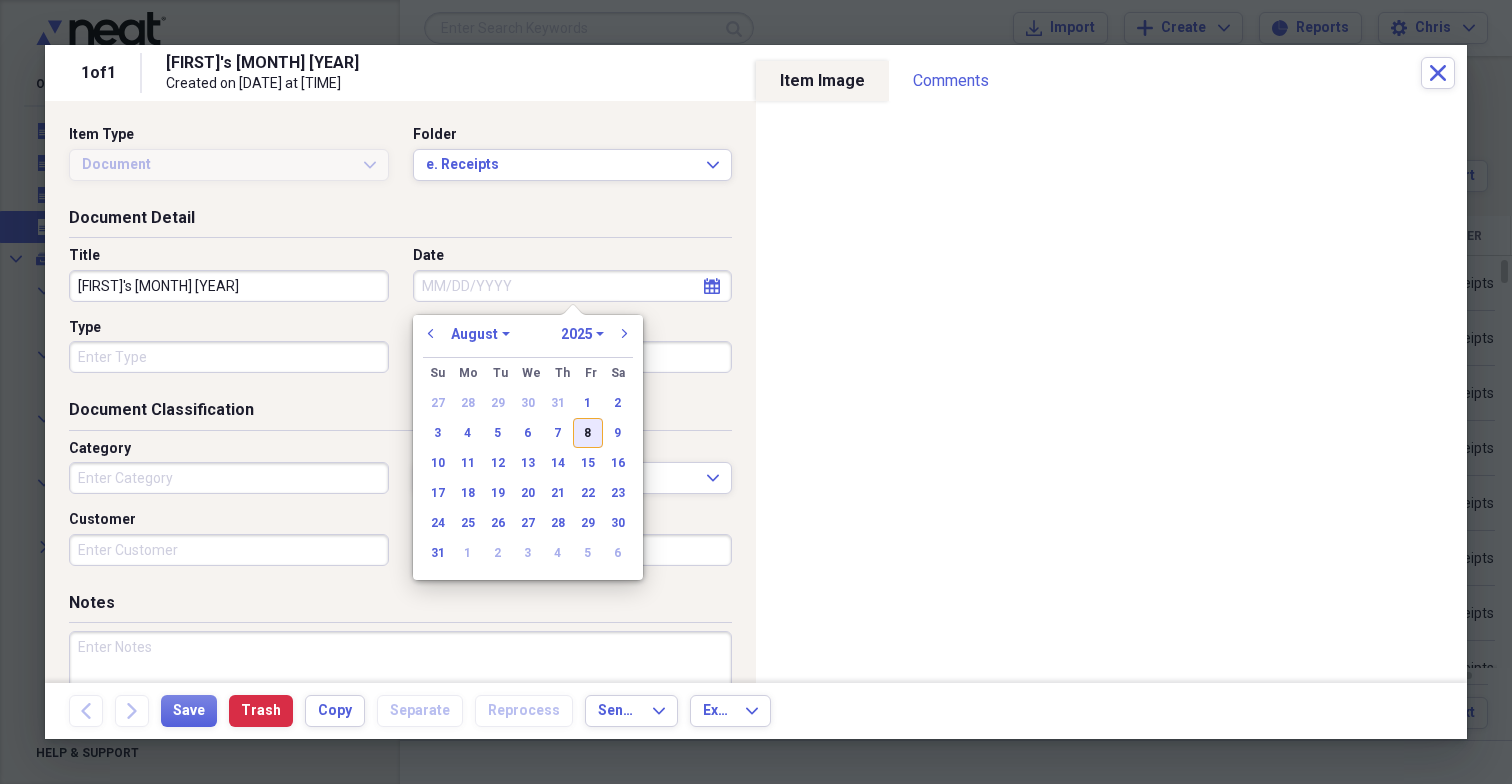 click on "8" at bounding box center (588, 433) 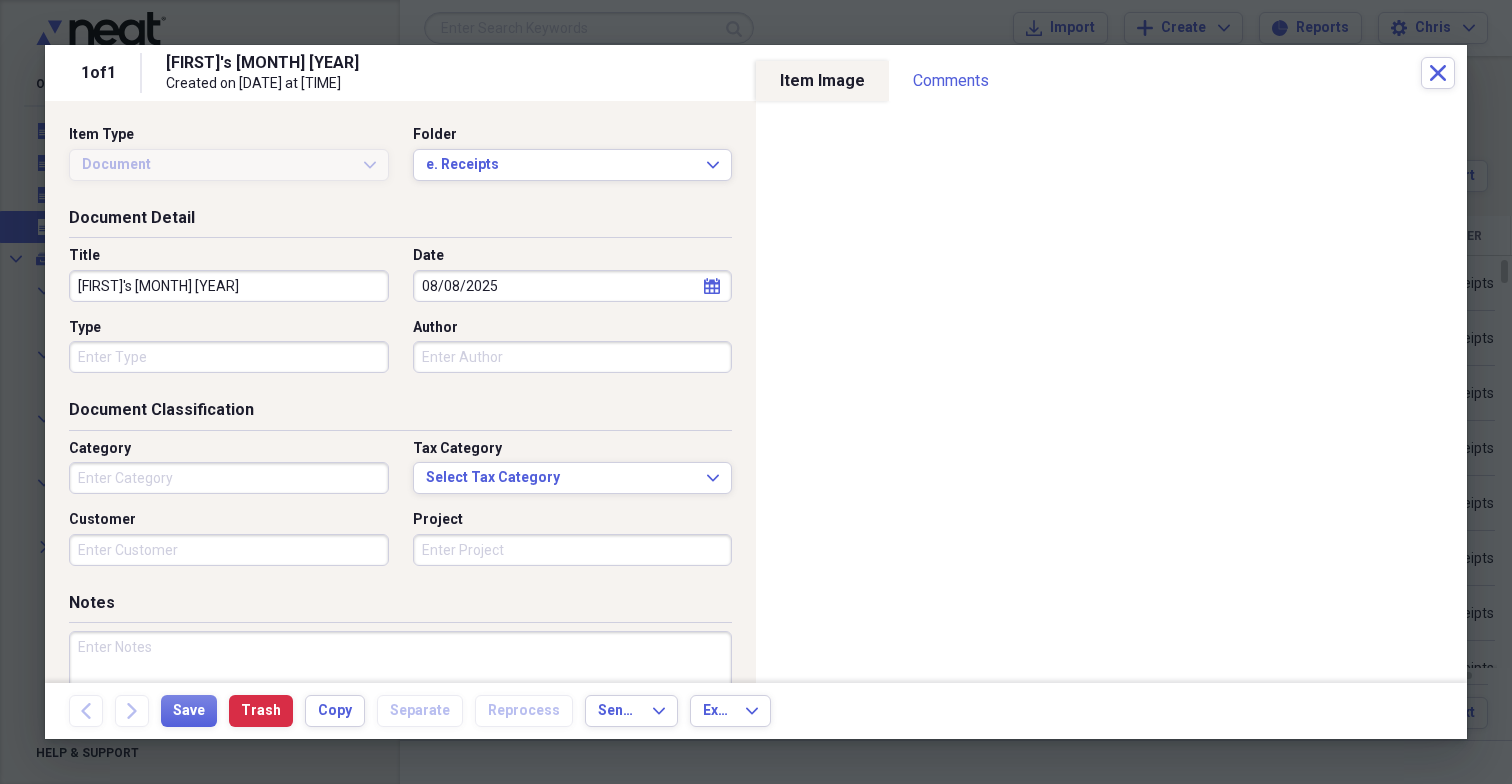 click on "Type" at bounding box center [229, 357] 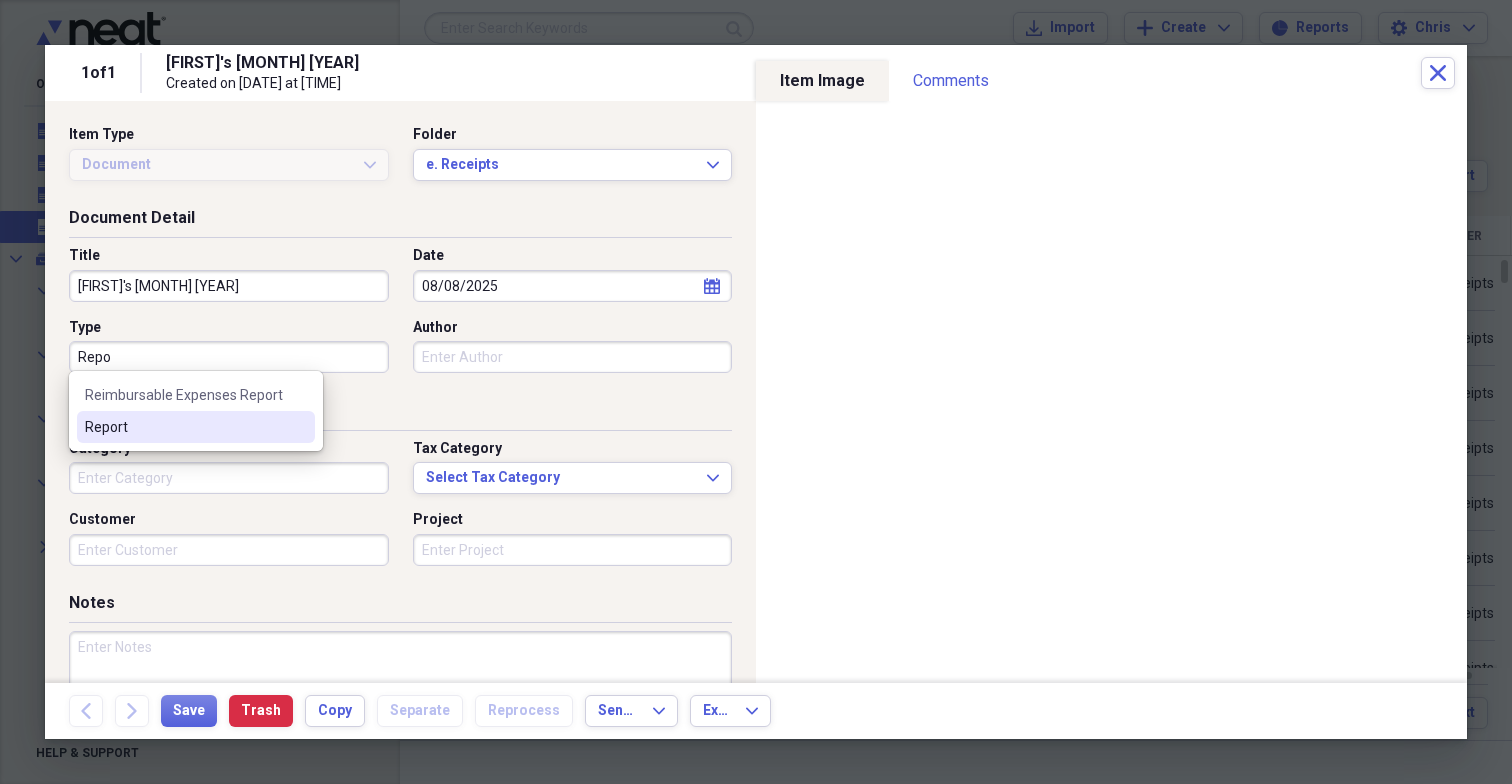 click on "Report" at bounding box center (196, 427) 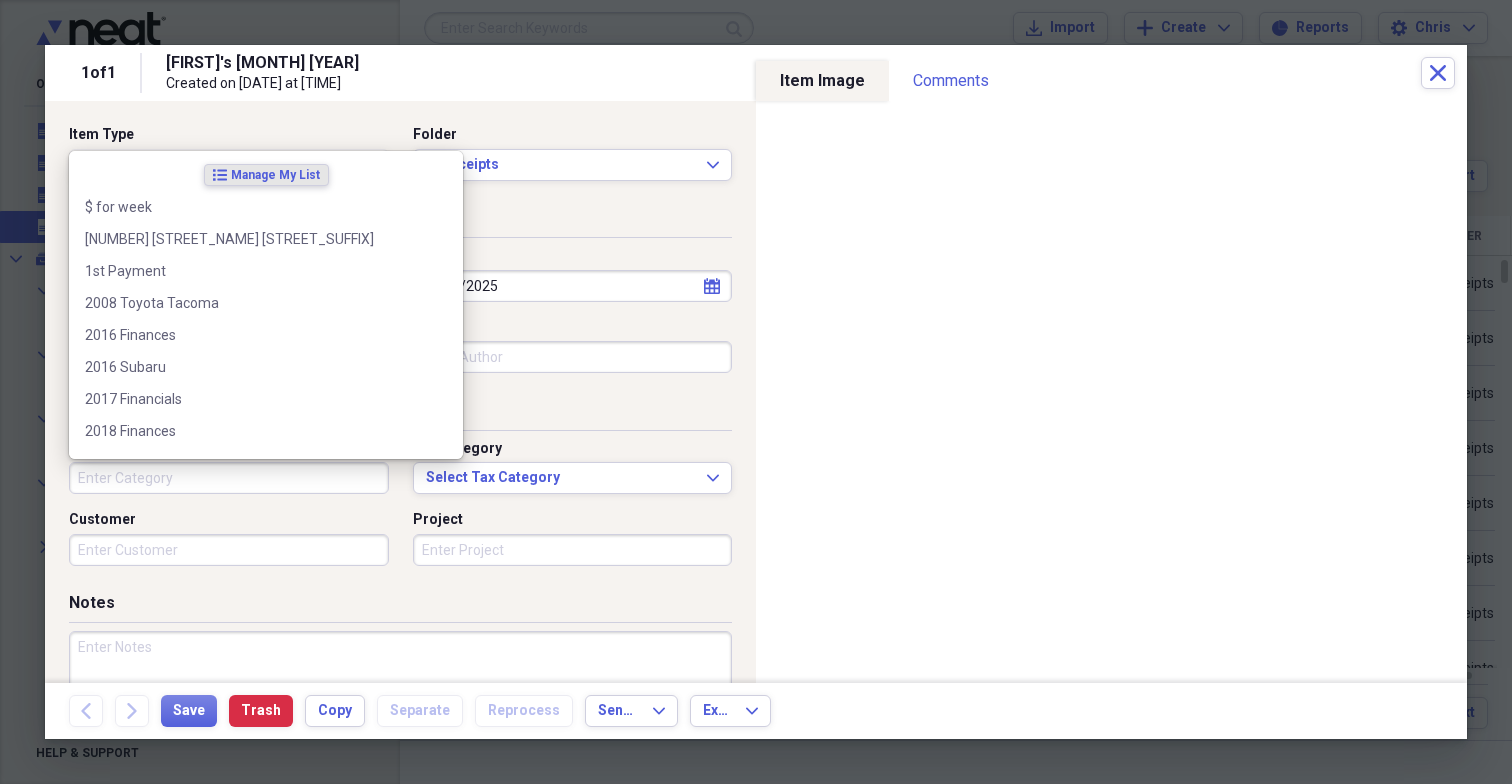 click on "Category" at bounding box center [229, 478] 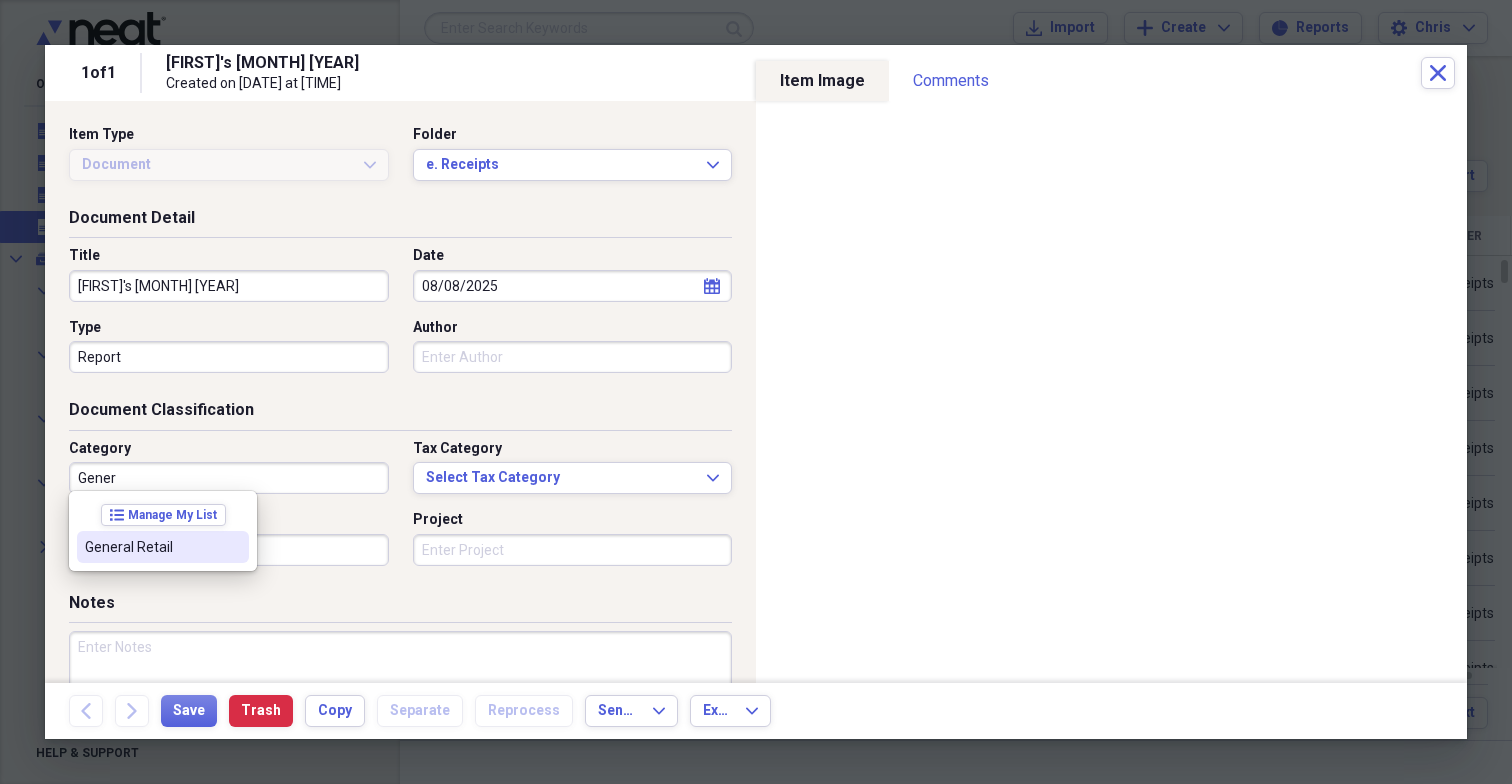 click on "General Retail" at bounding box center [151, 547] 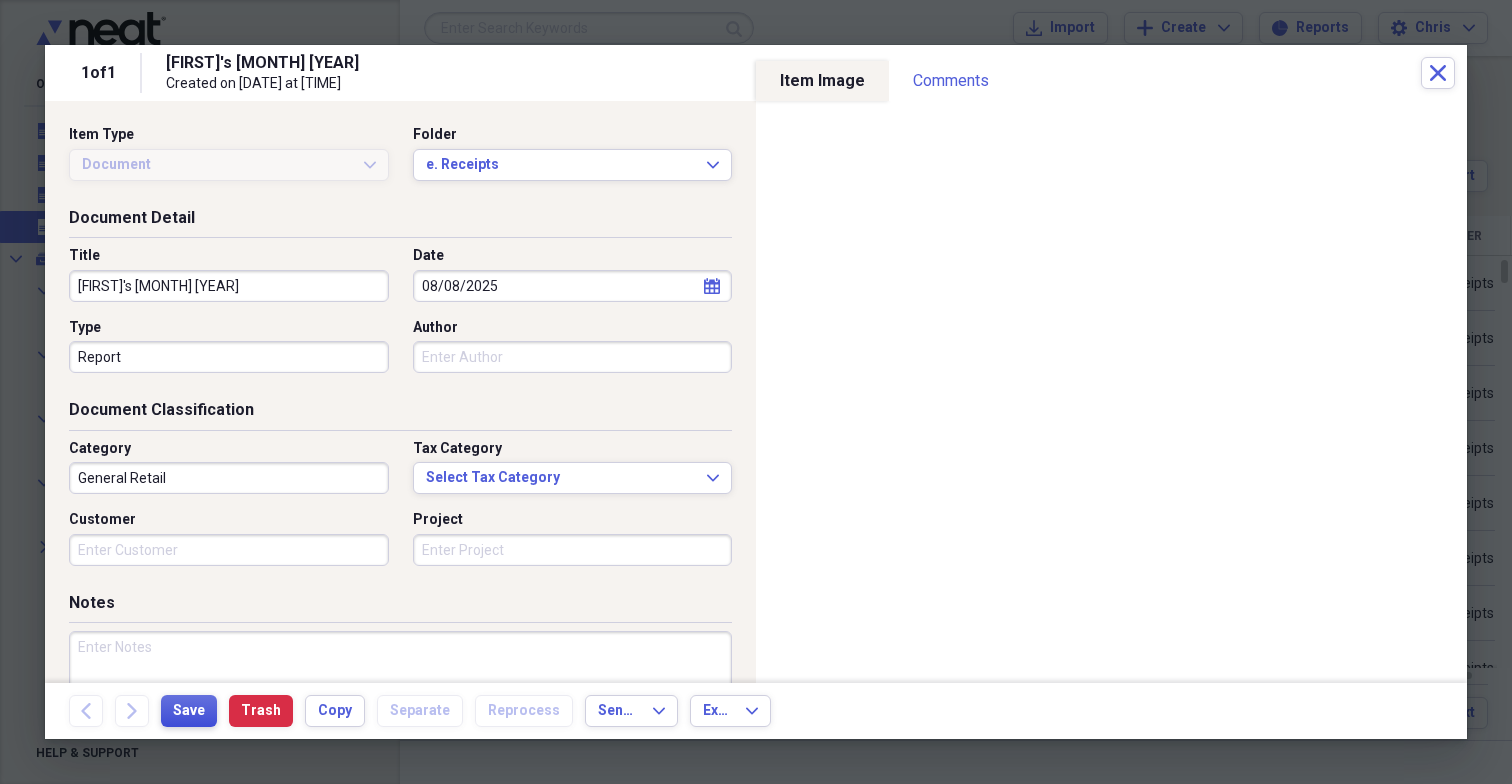 click on "Save" at bounding box center (189, 711) 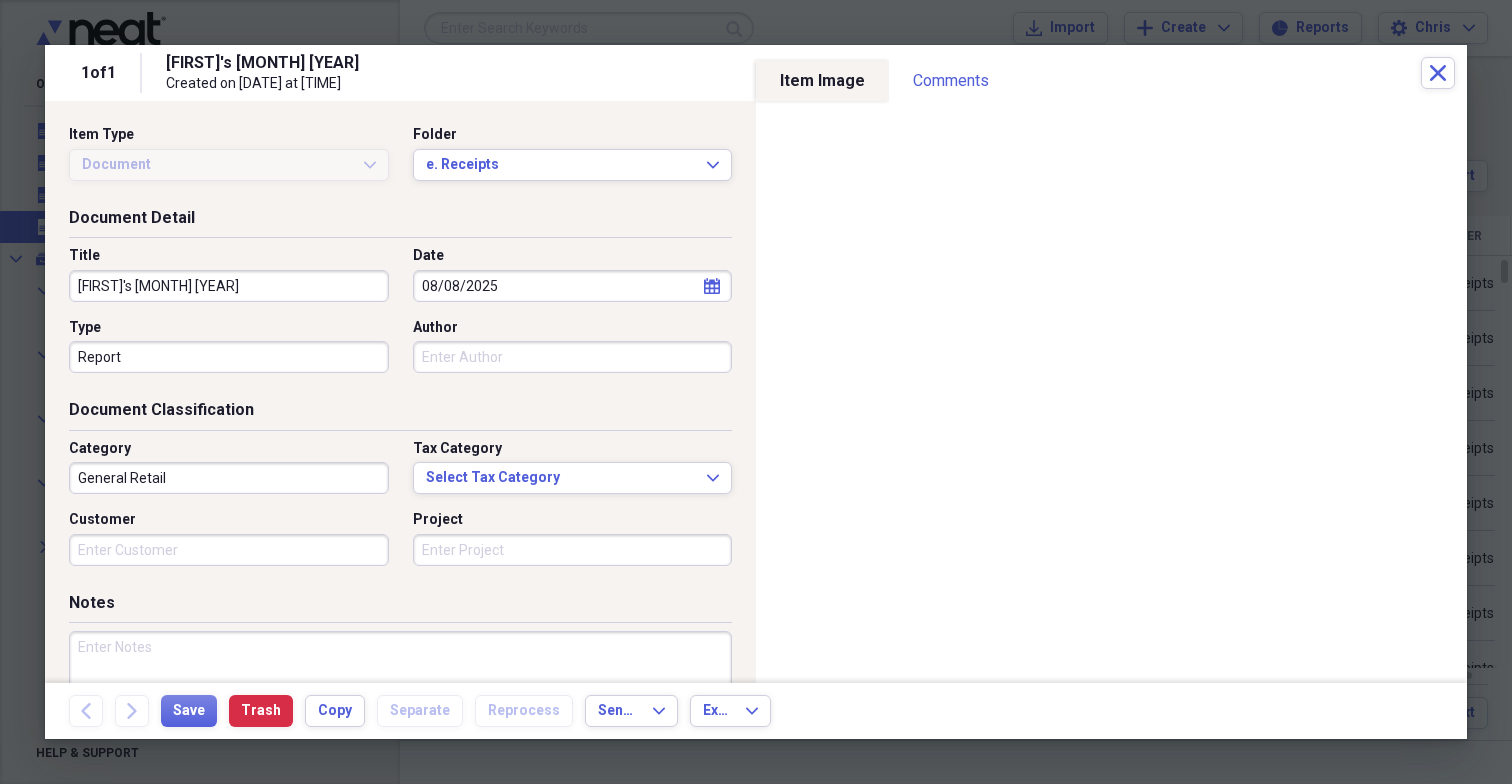 click on "[FIRST]'s [MONTH] [YEAR] Created on [DATE] at [TIME]" at bounding box center [793, 73] 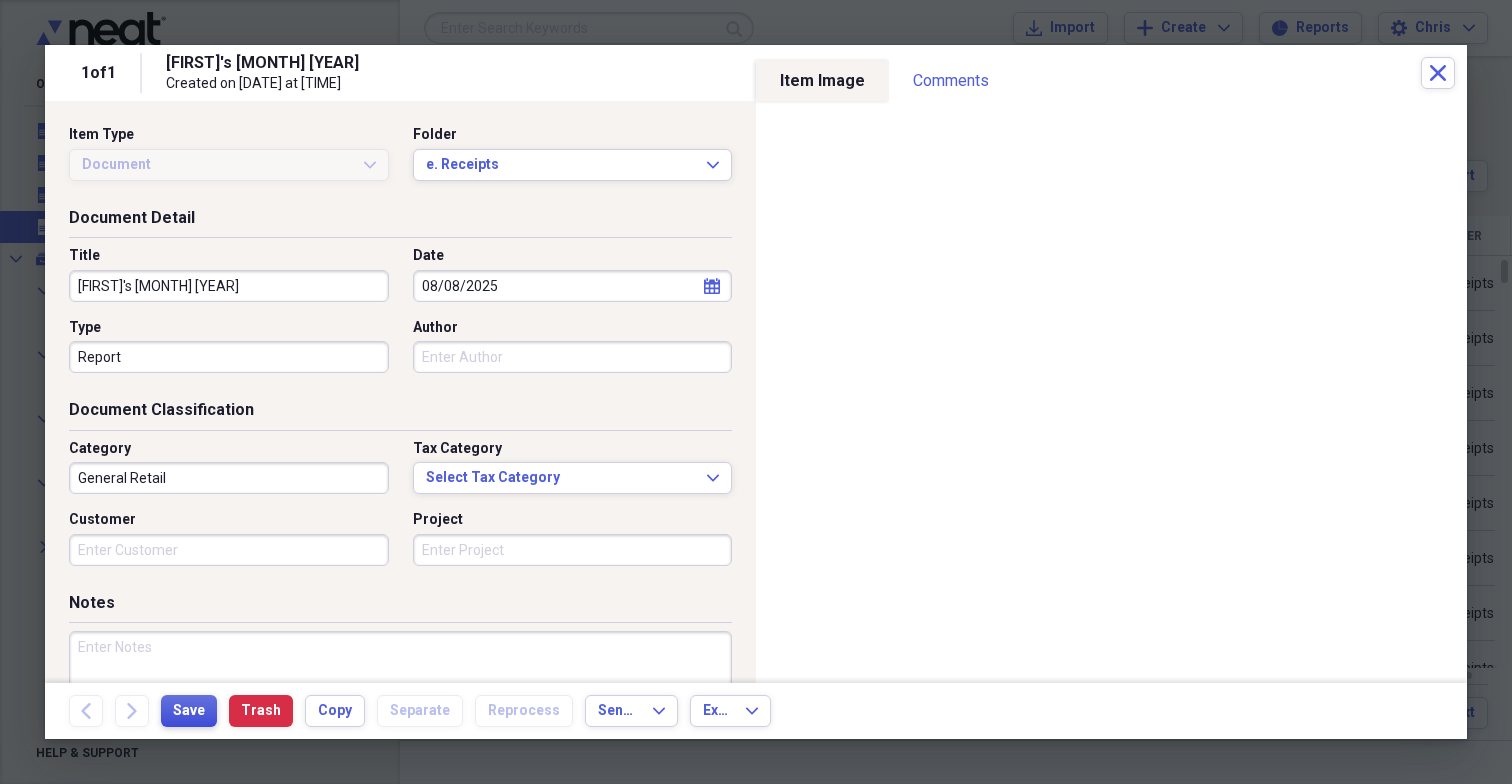 click on "Save" at bounding box center [189, 711] 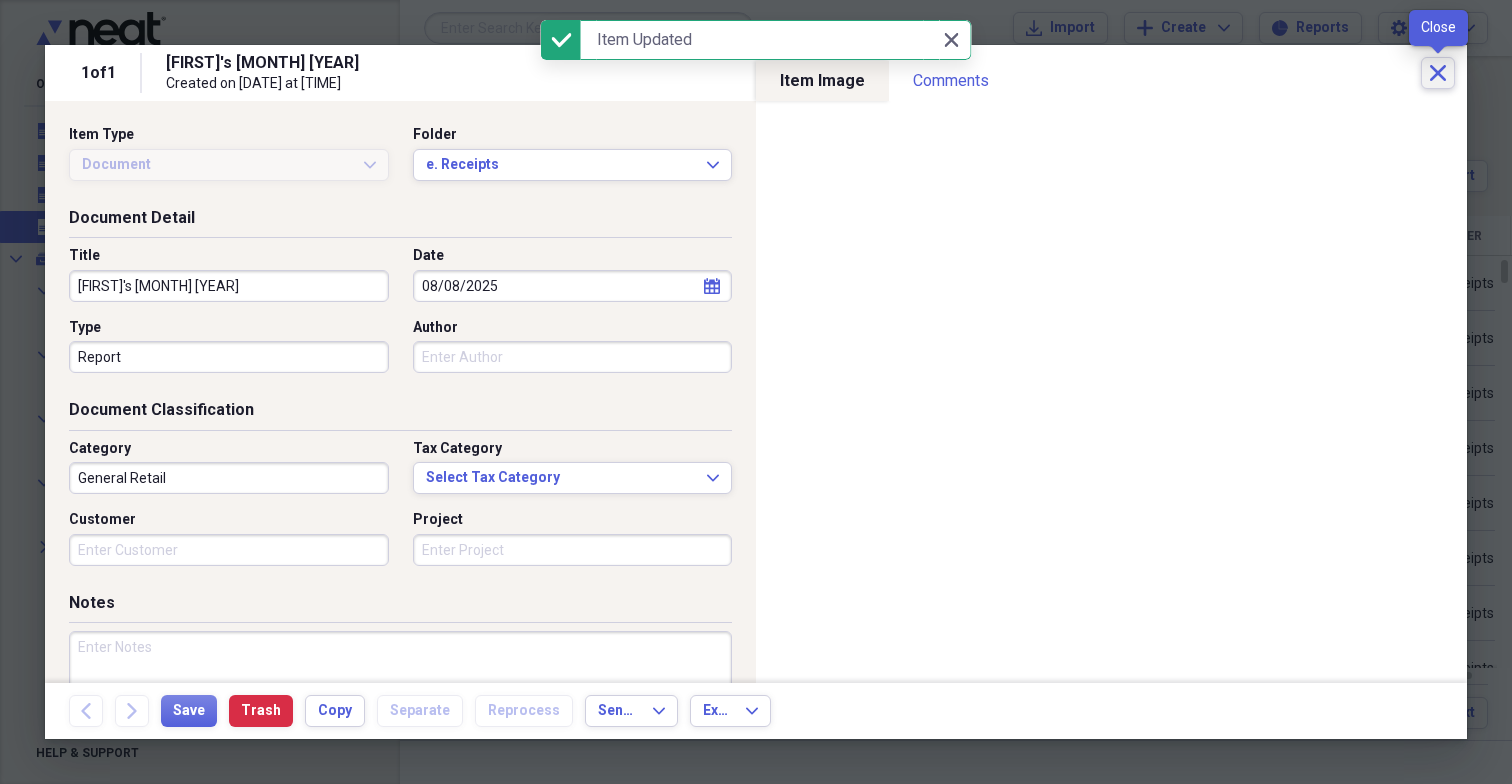 click on "Close" 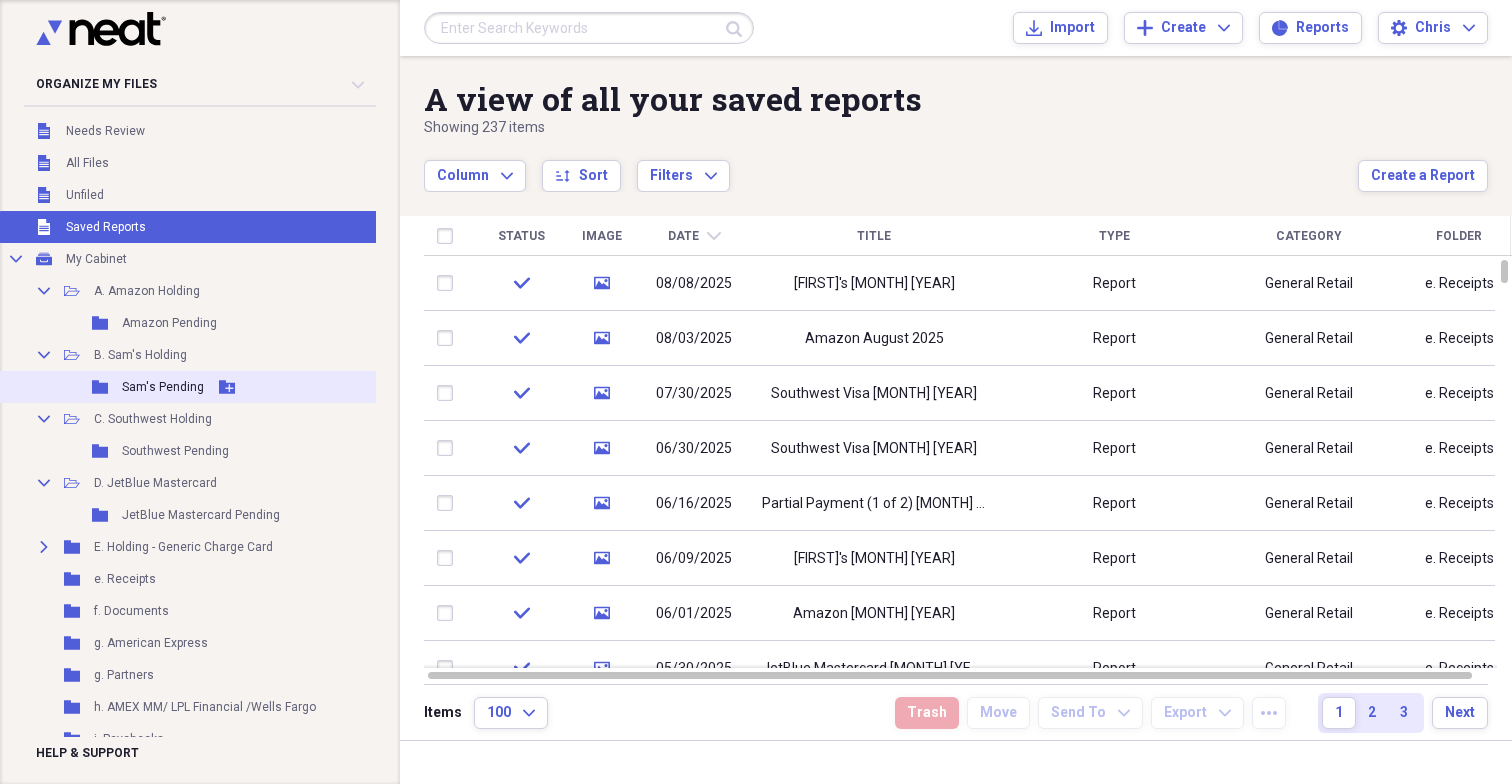 click on "Sam's Pending" at bounding box center (163, 387) 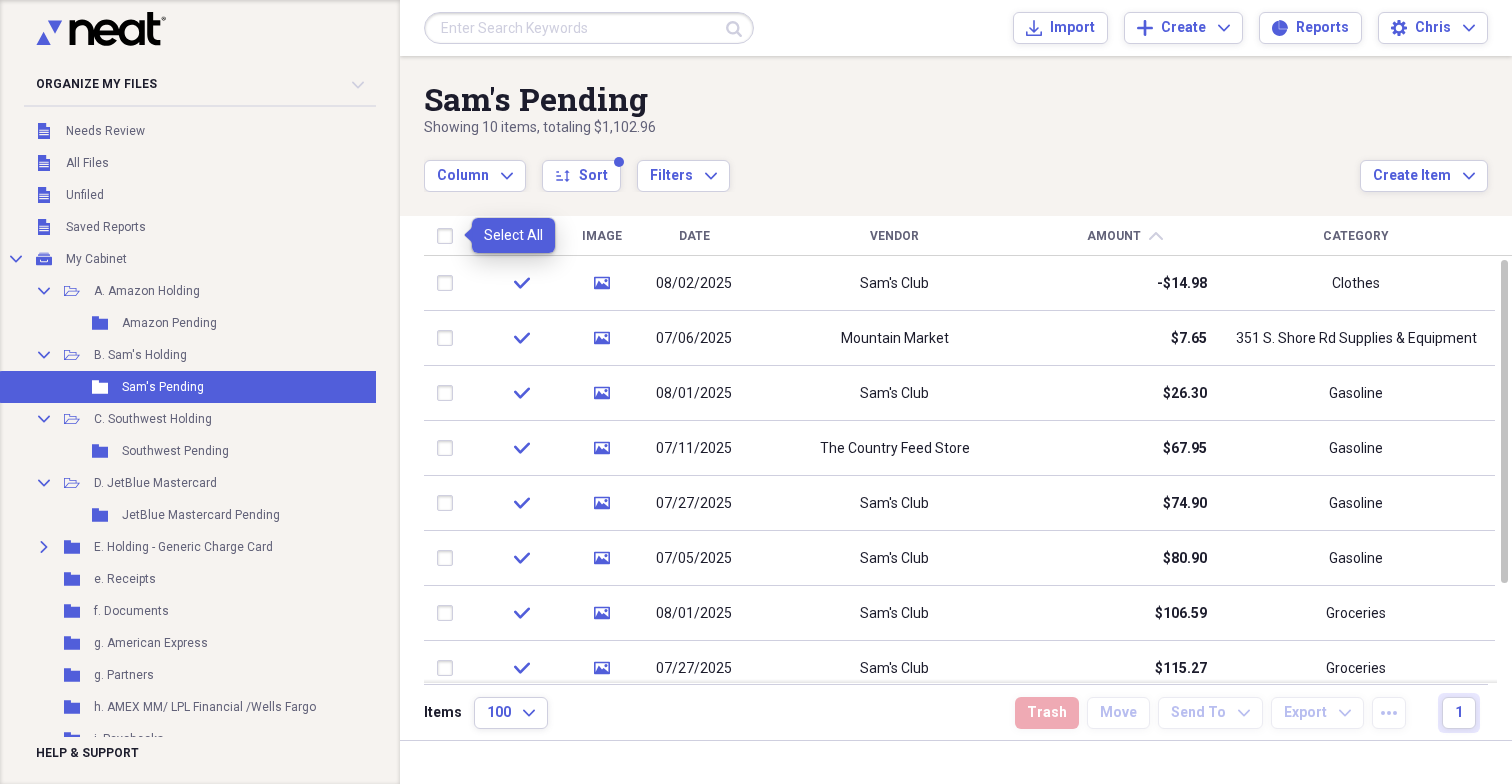 click at bounding box center [449, 236] 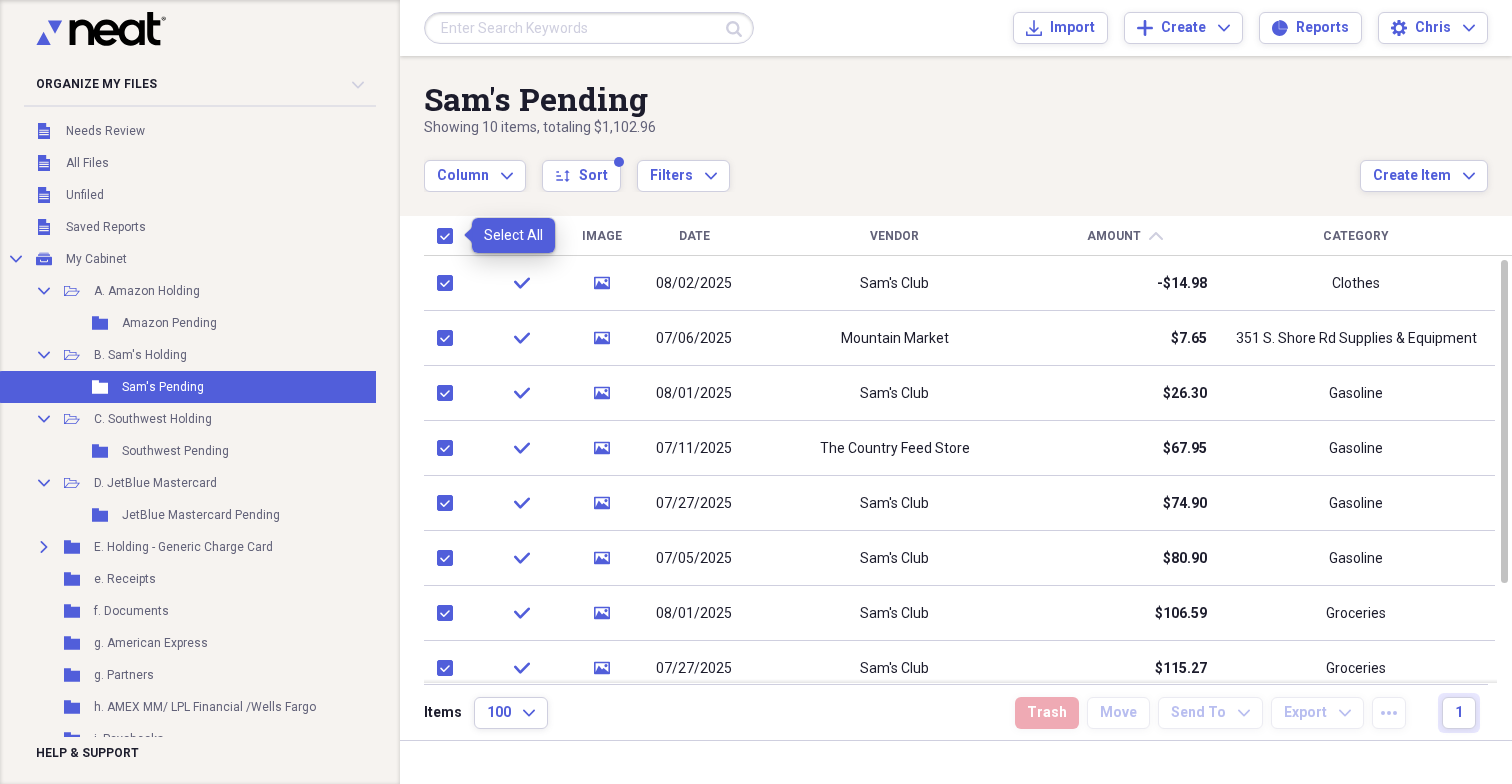 checkbox on "true" 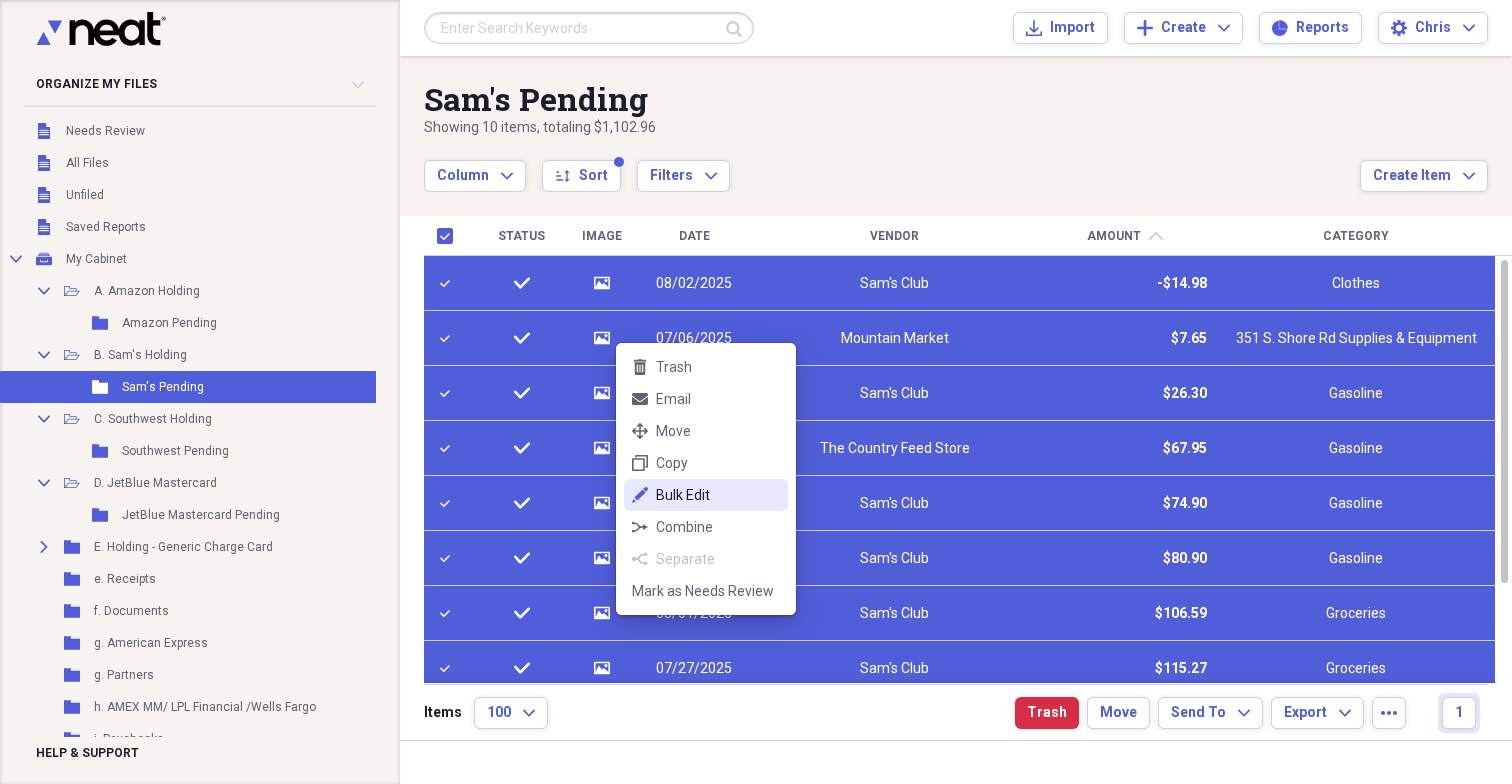click on "Bulk Edit" at bounding box center [718, 495] 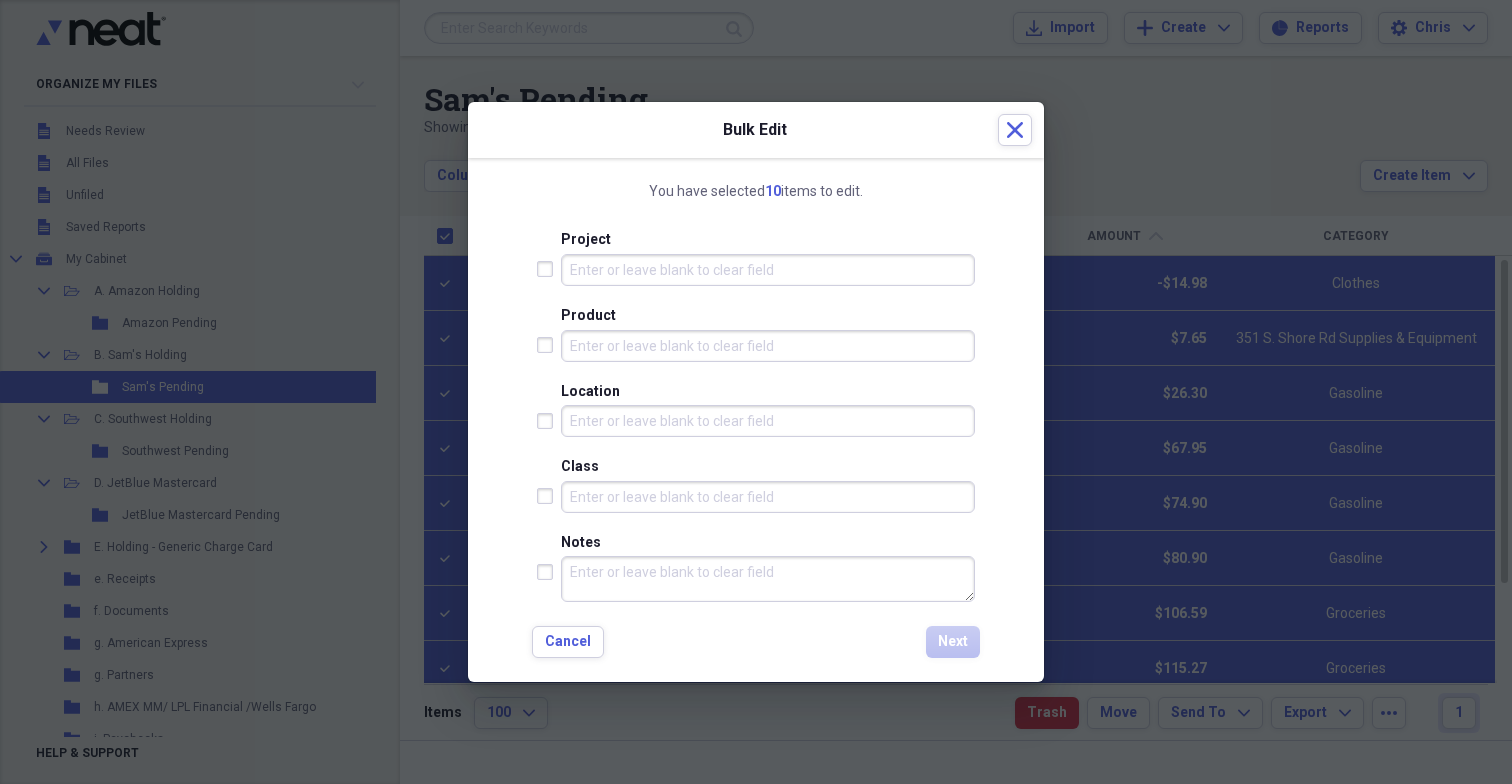 scroll, scrollTop: 814, scrollLeft: 0, axis: vertical 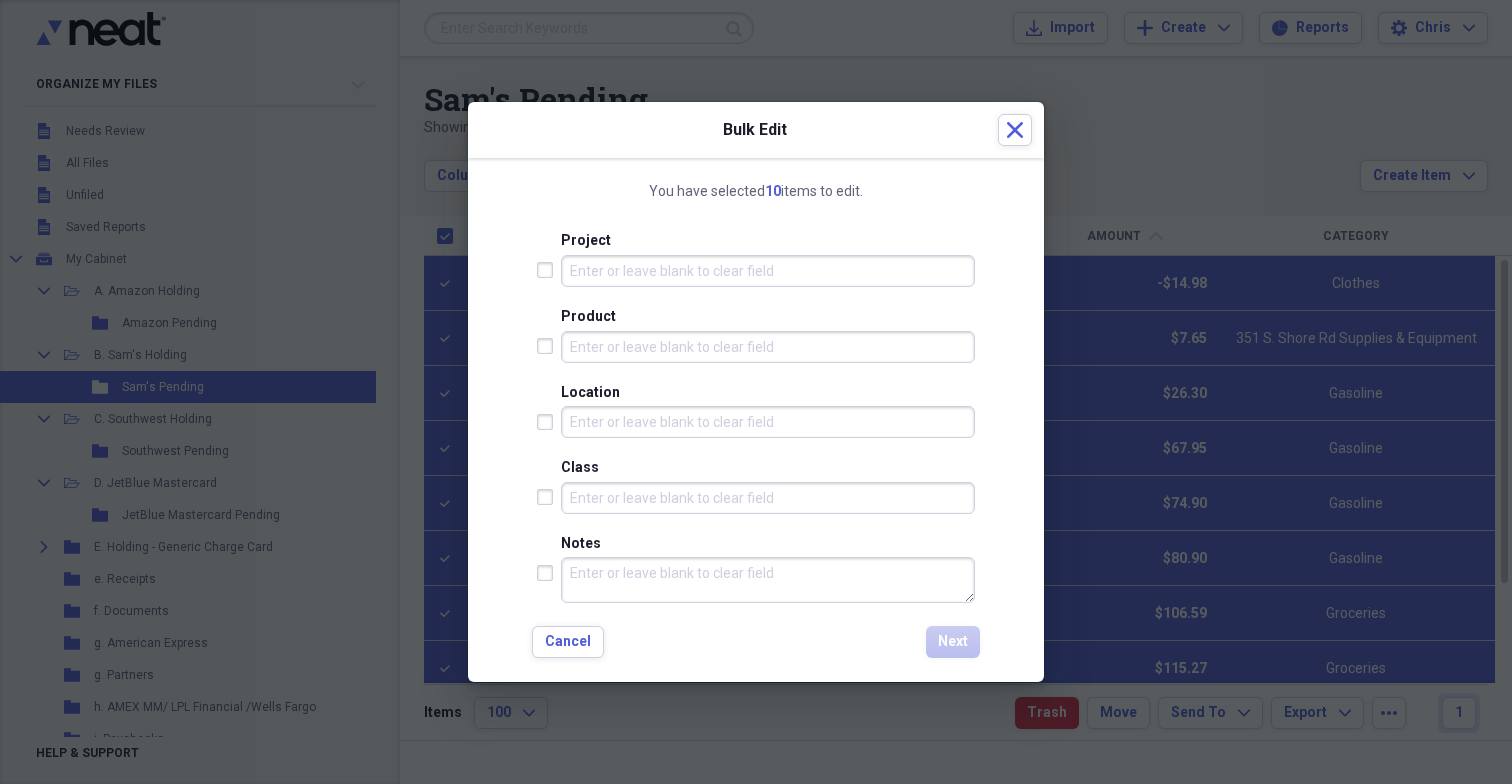 click at bounding box center (549, 573) 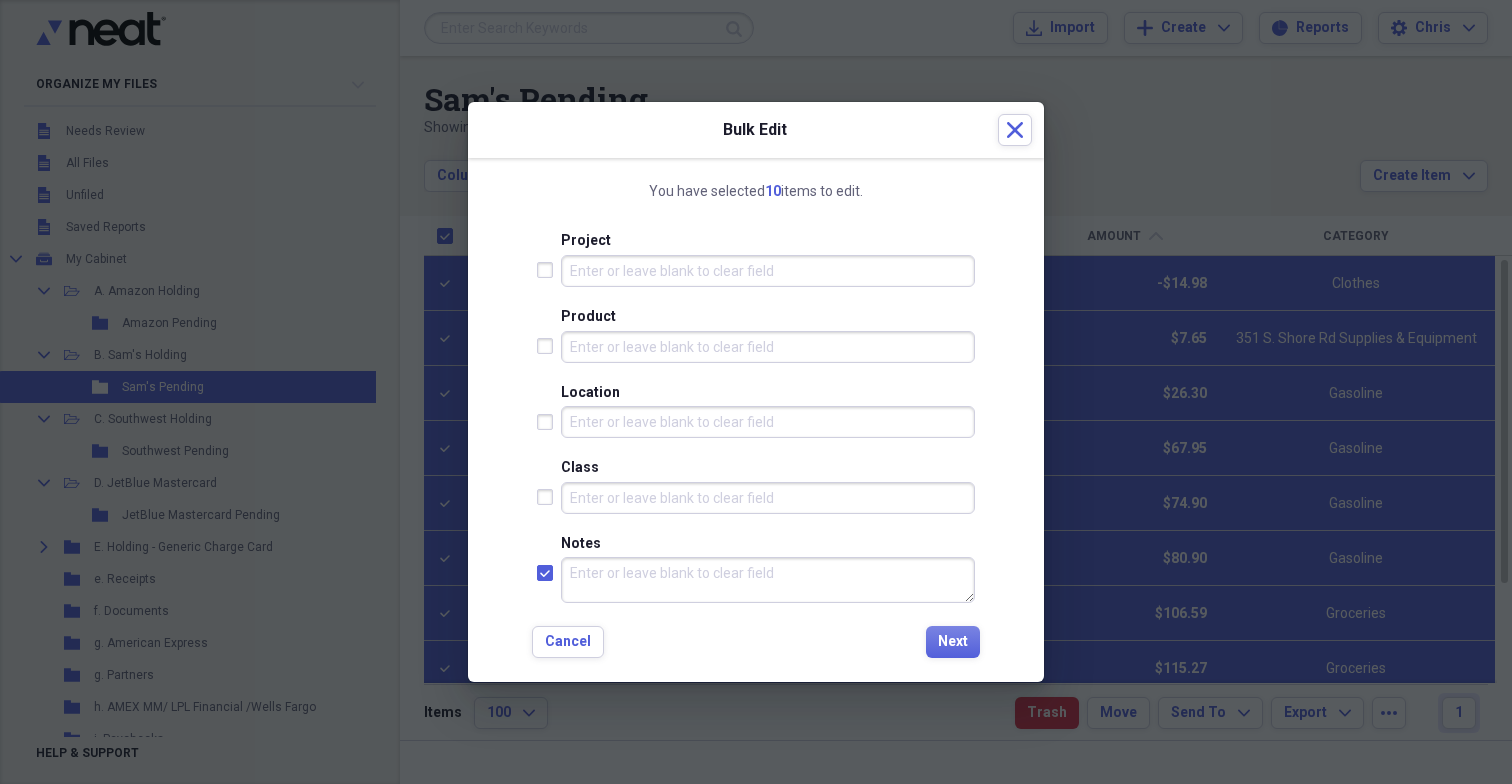 click on "Notes" at bounding box center [768, 580] 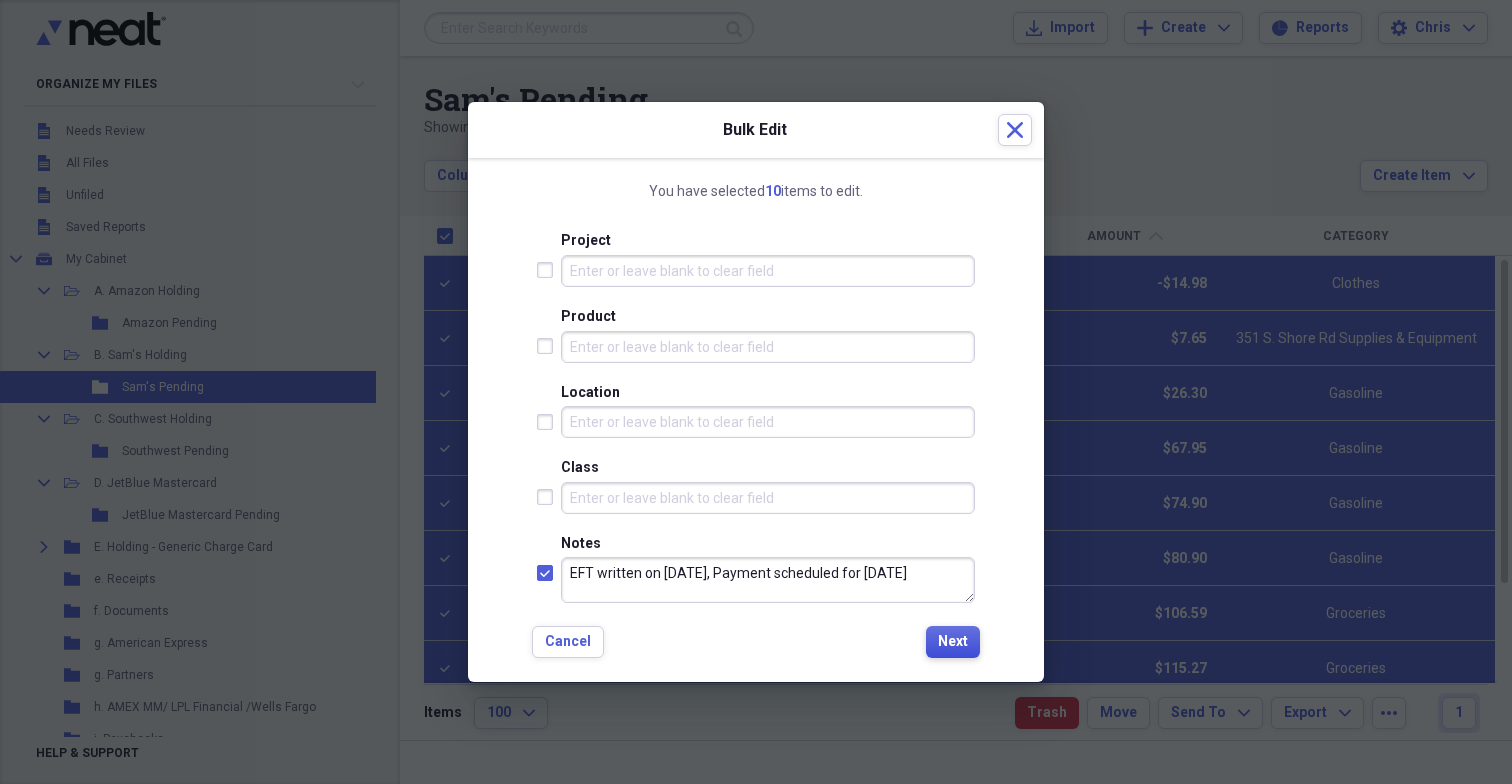 type on "EFT written on [DATE], Payment scheduled for [DATE]" 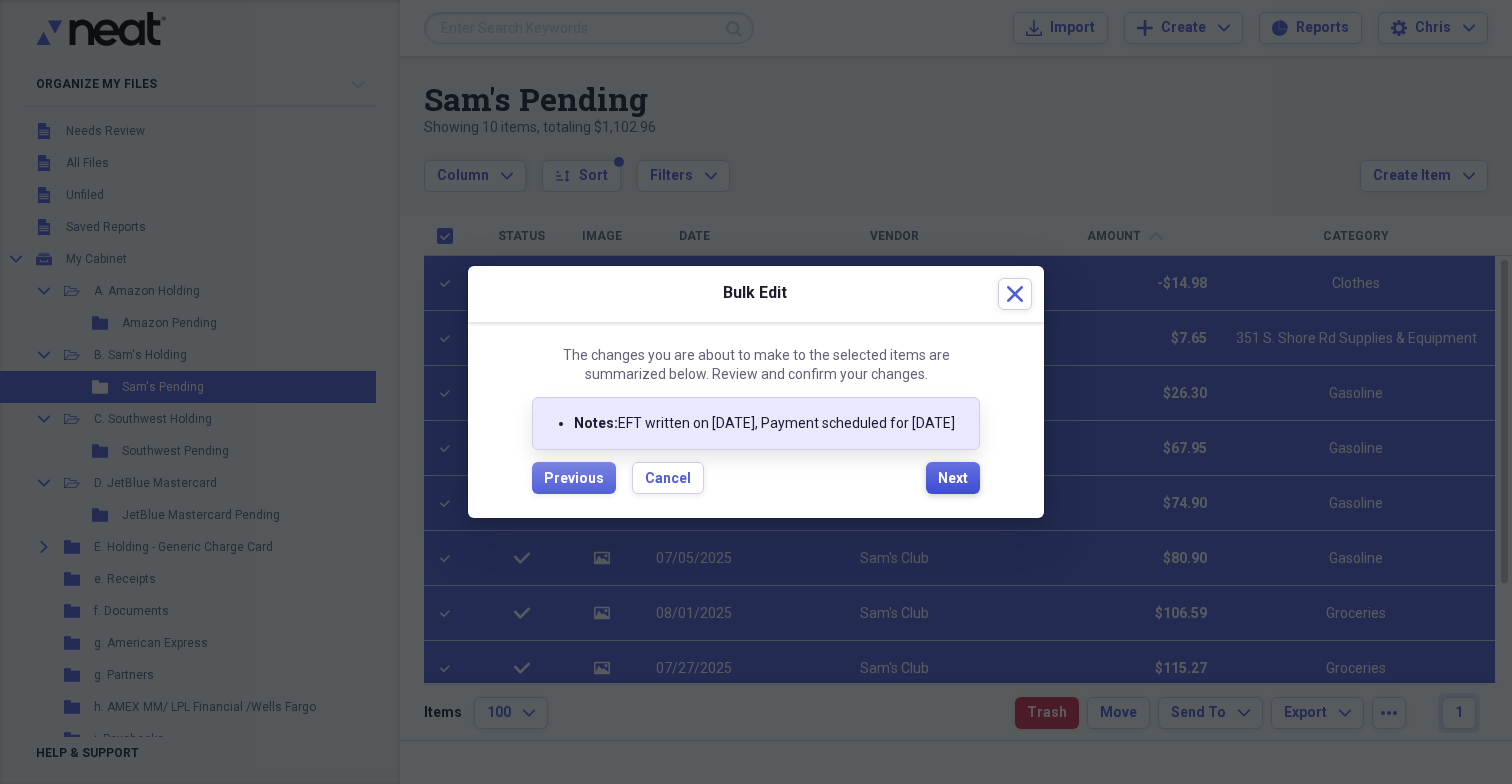 click on "Next" at bounding box center (953, 479) 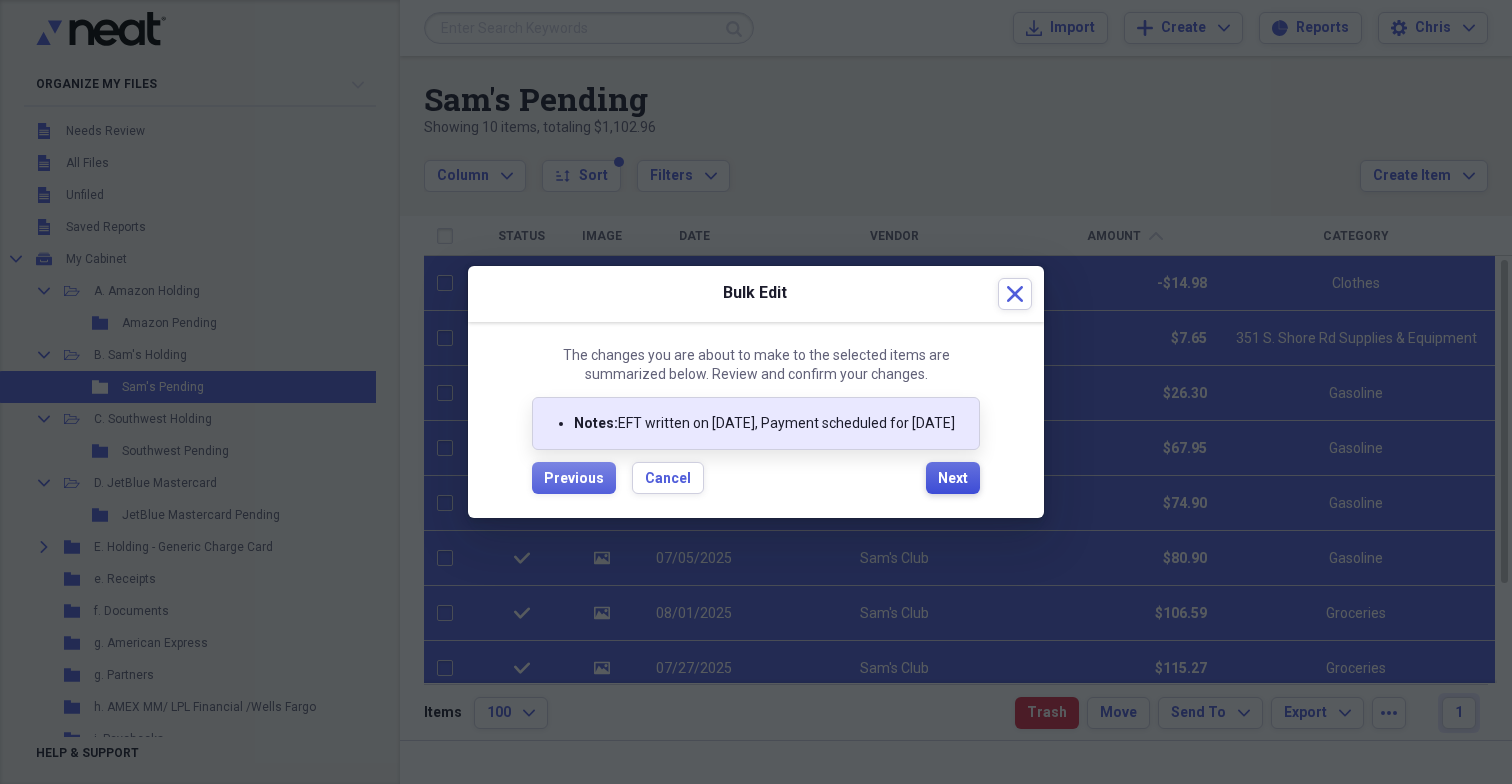 checkbox on "false" 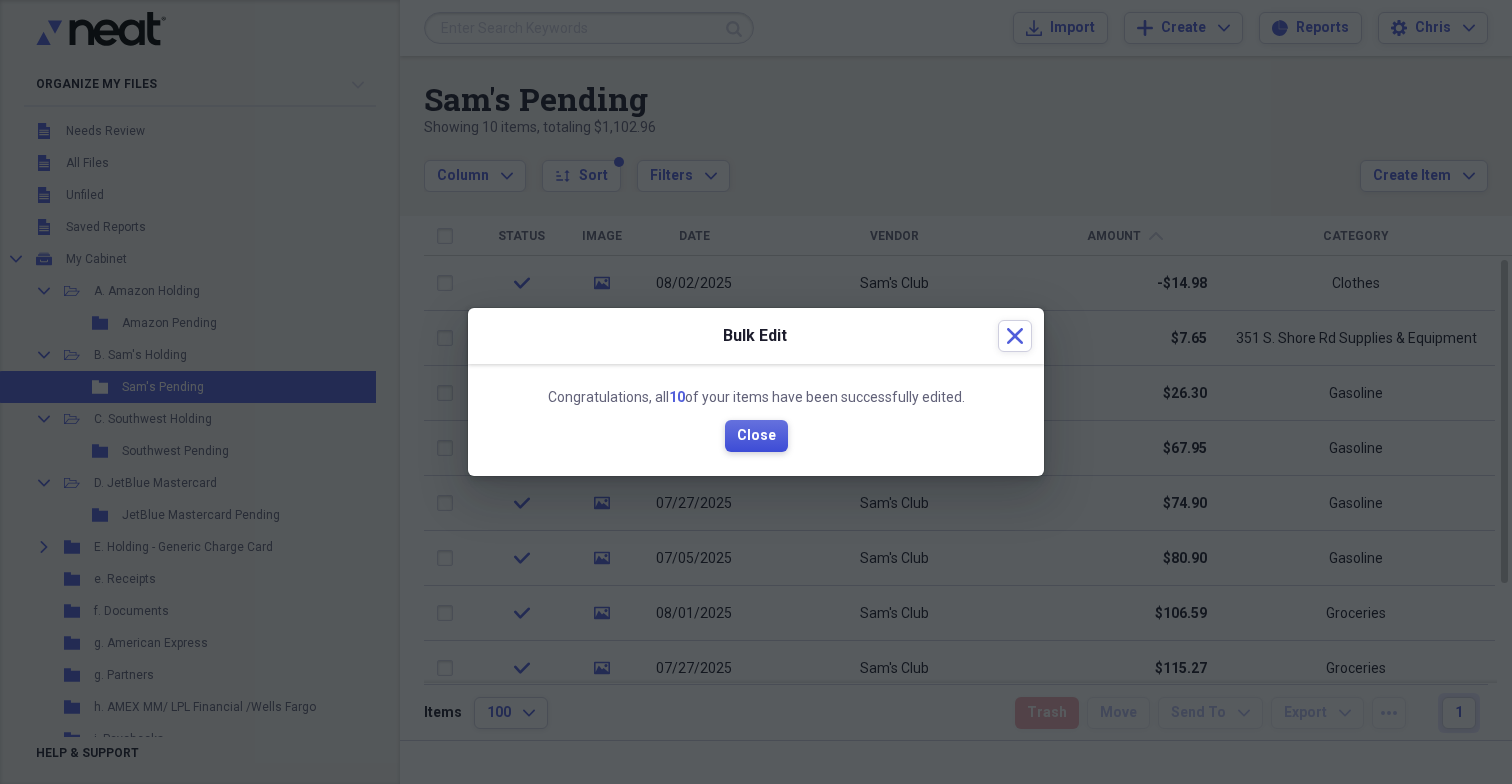 click on "Close" at bounding box center (756, 436) 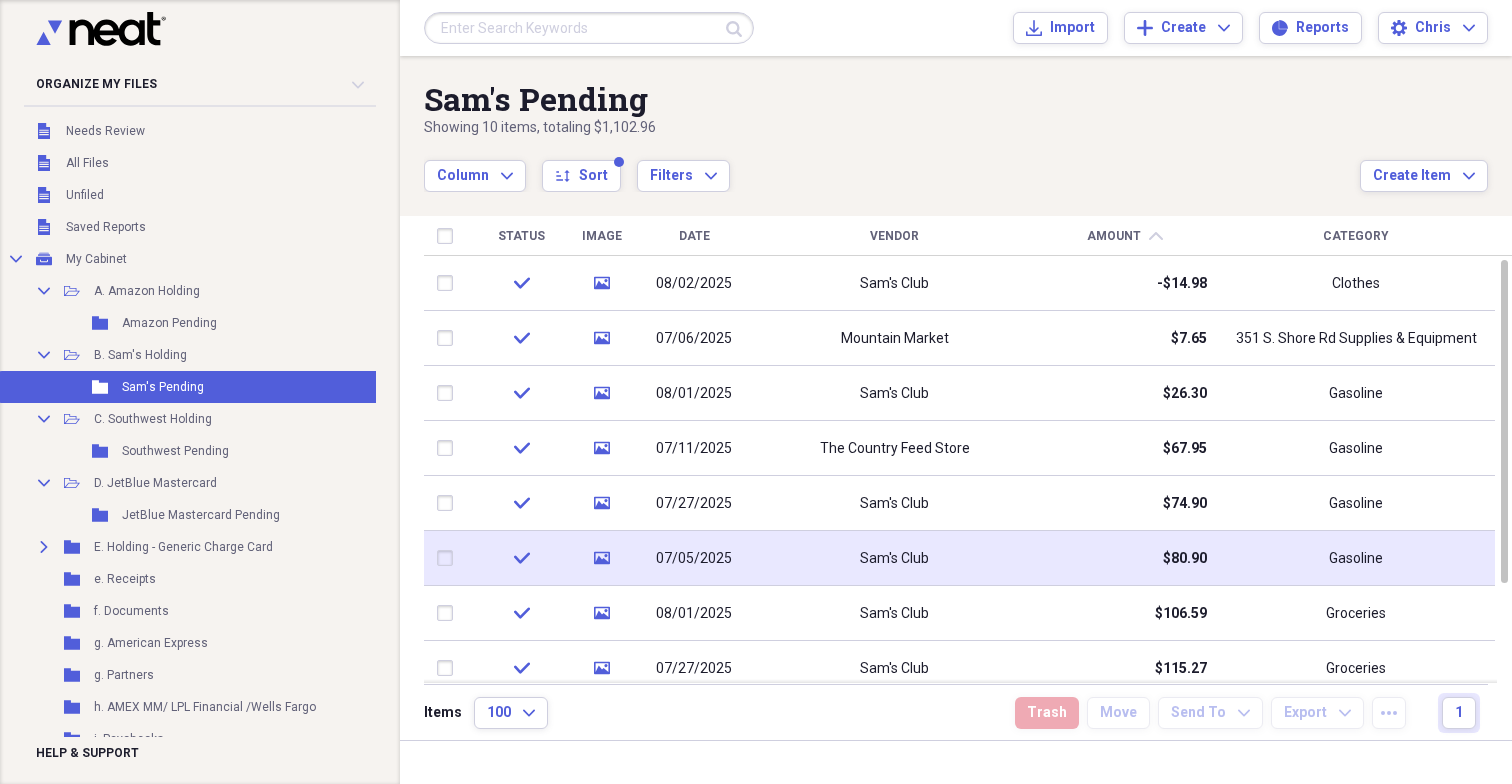 click on "Sam's Club" at bounding box center [894, 559] 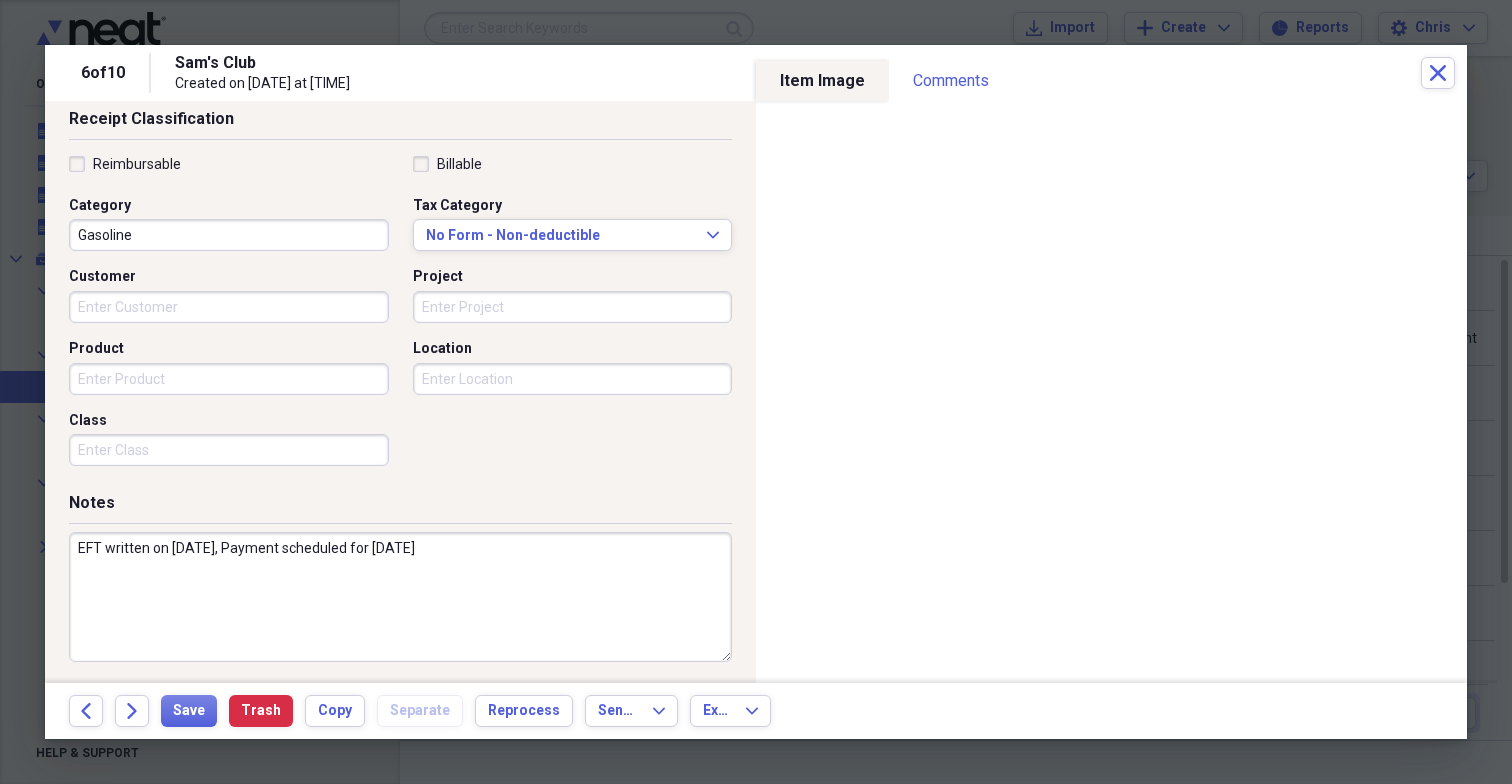 scroll, scrollTop: 432, scrollLeft: 0, axis: vertical 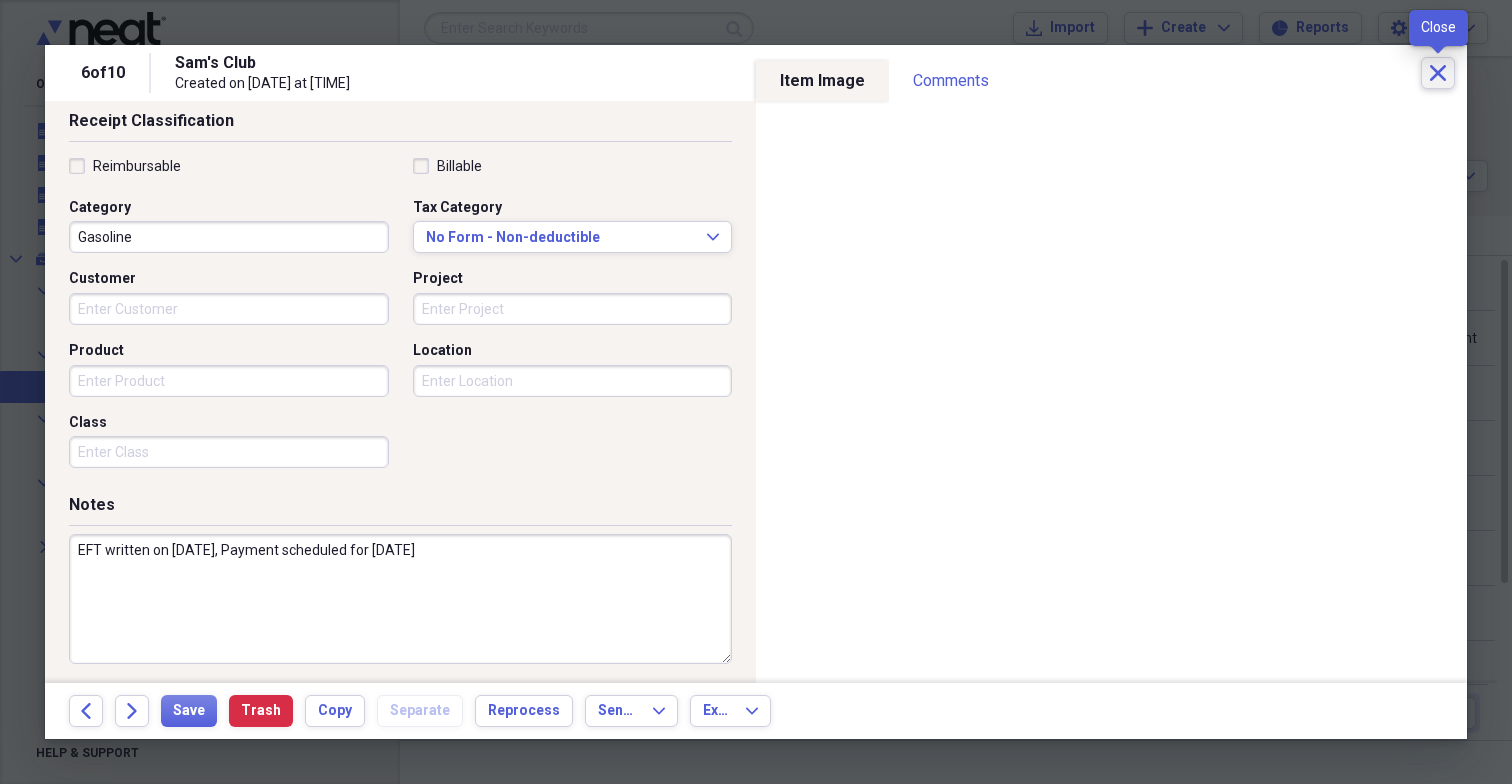 click on "Close" 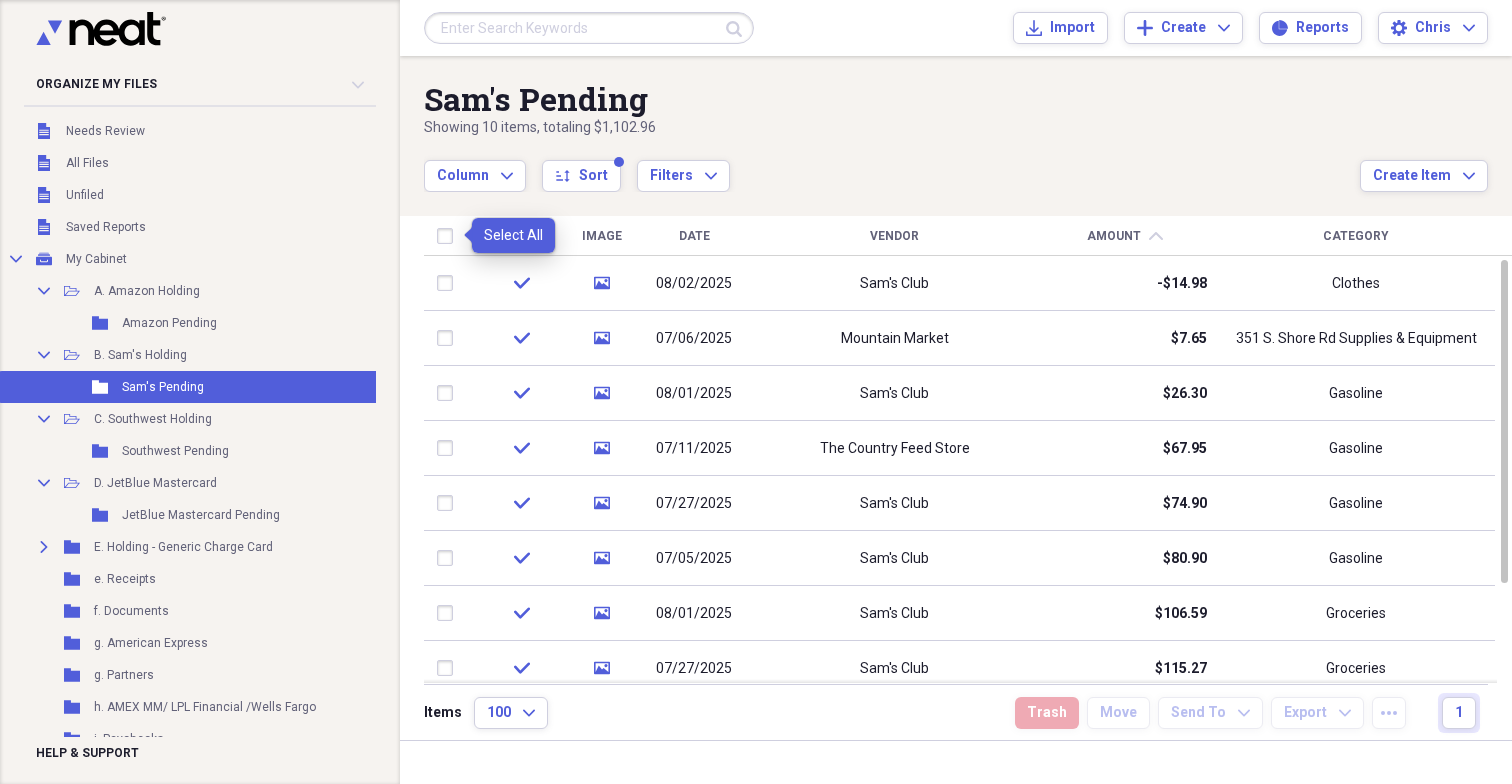 click at bounding box center [449, 236] 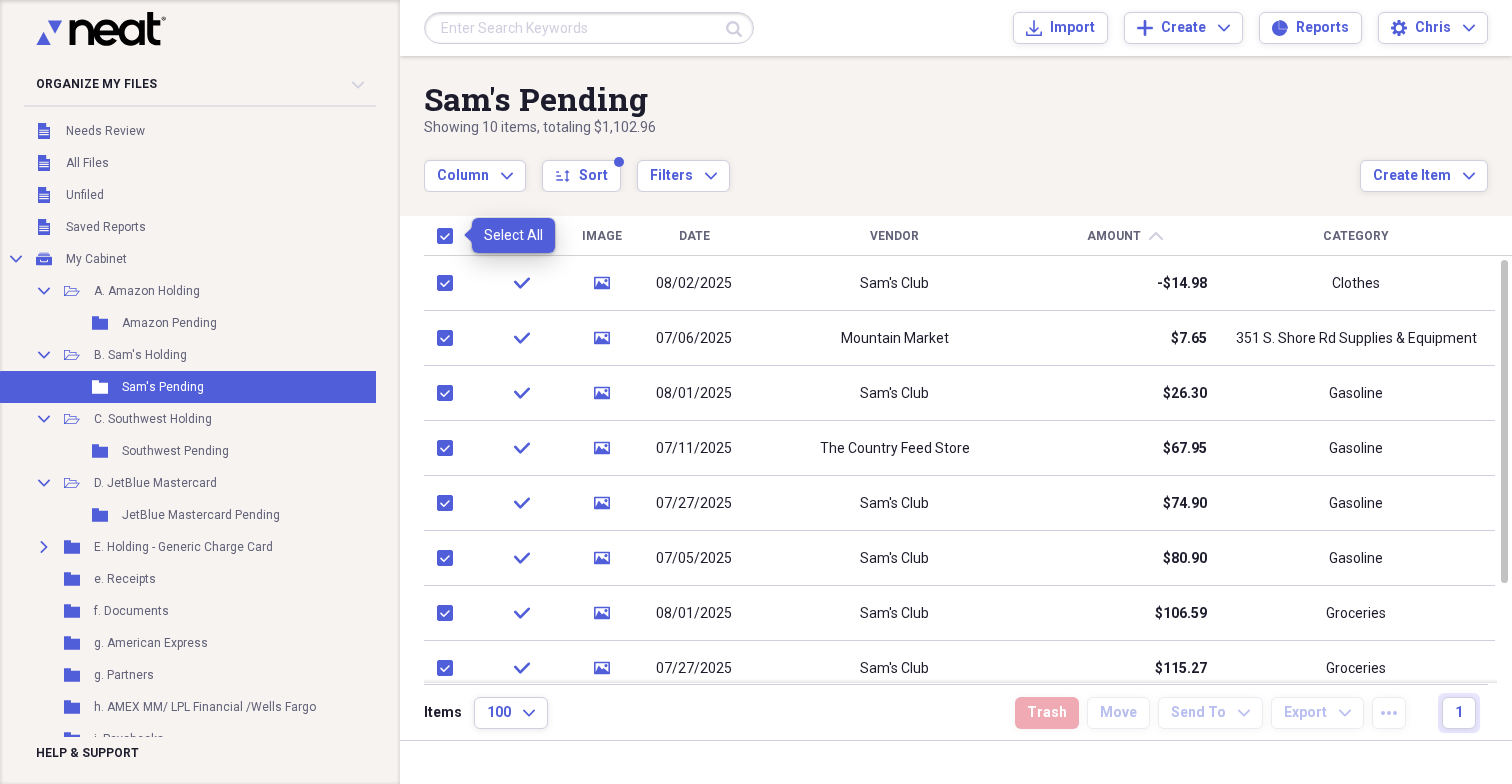 checkbox on "true" 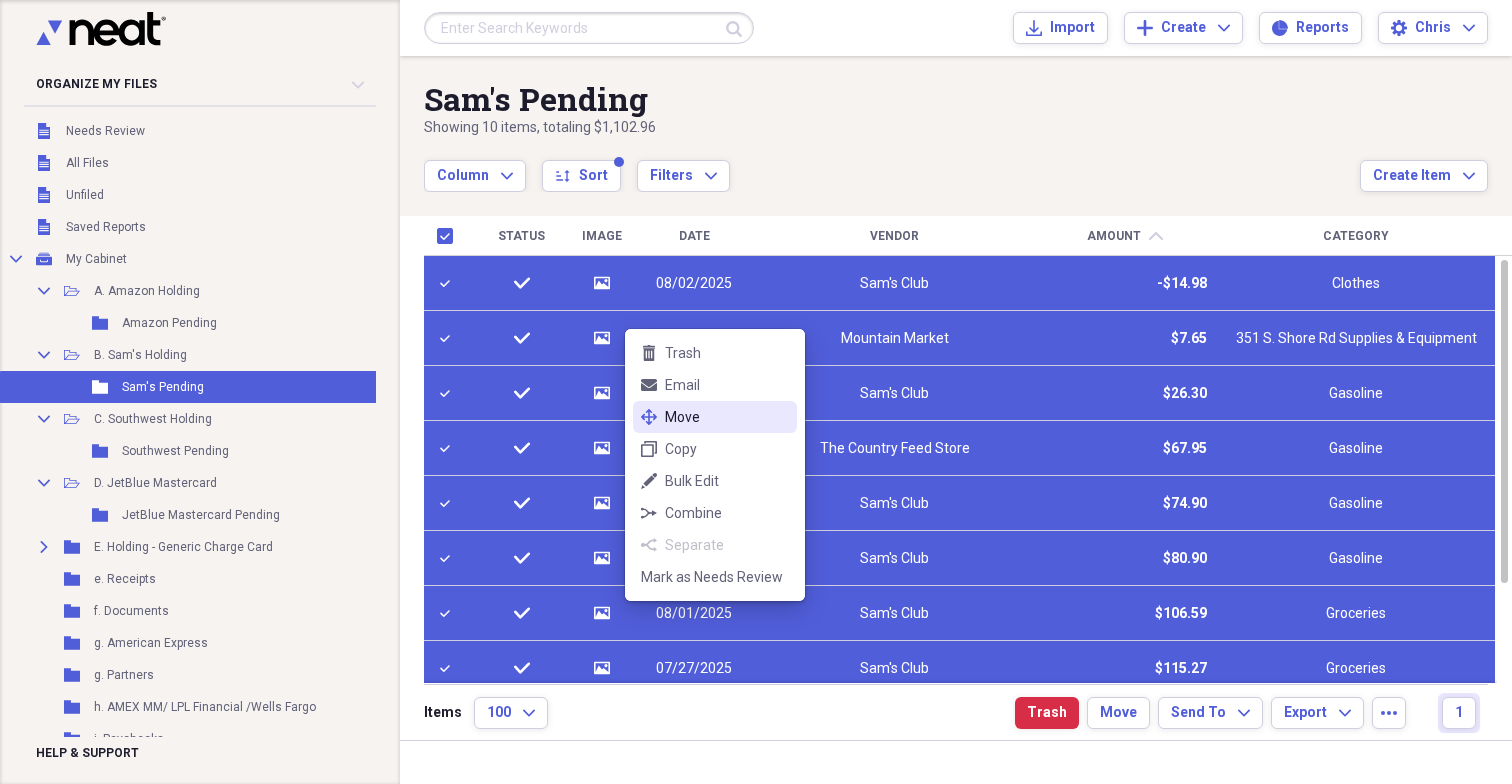 click on "Move" at bounding box center (727, 417) 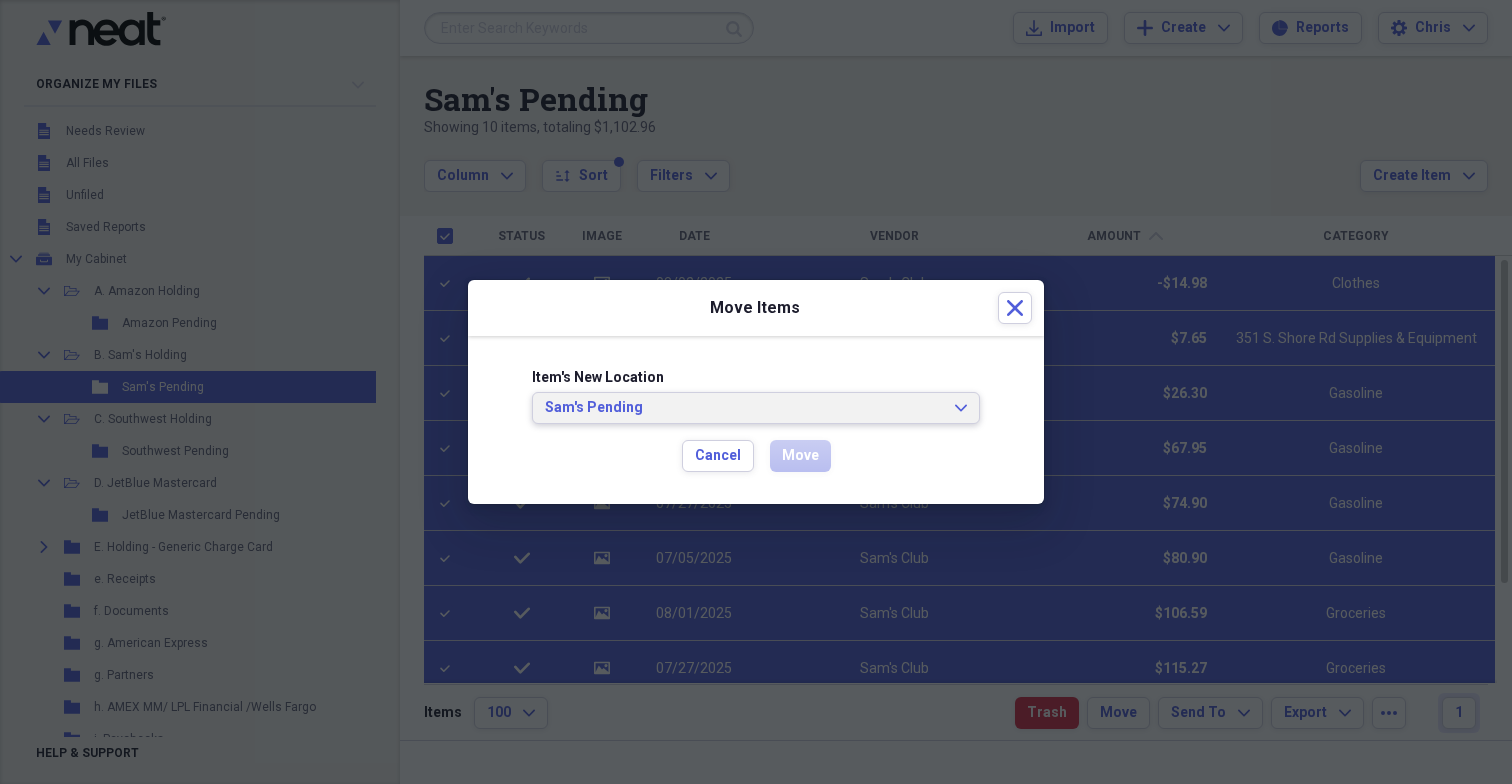 click on "Sam's Pending Expand" at bounding box center [756, 408] 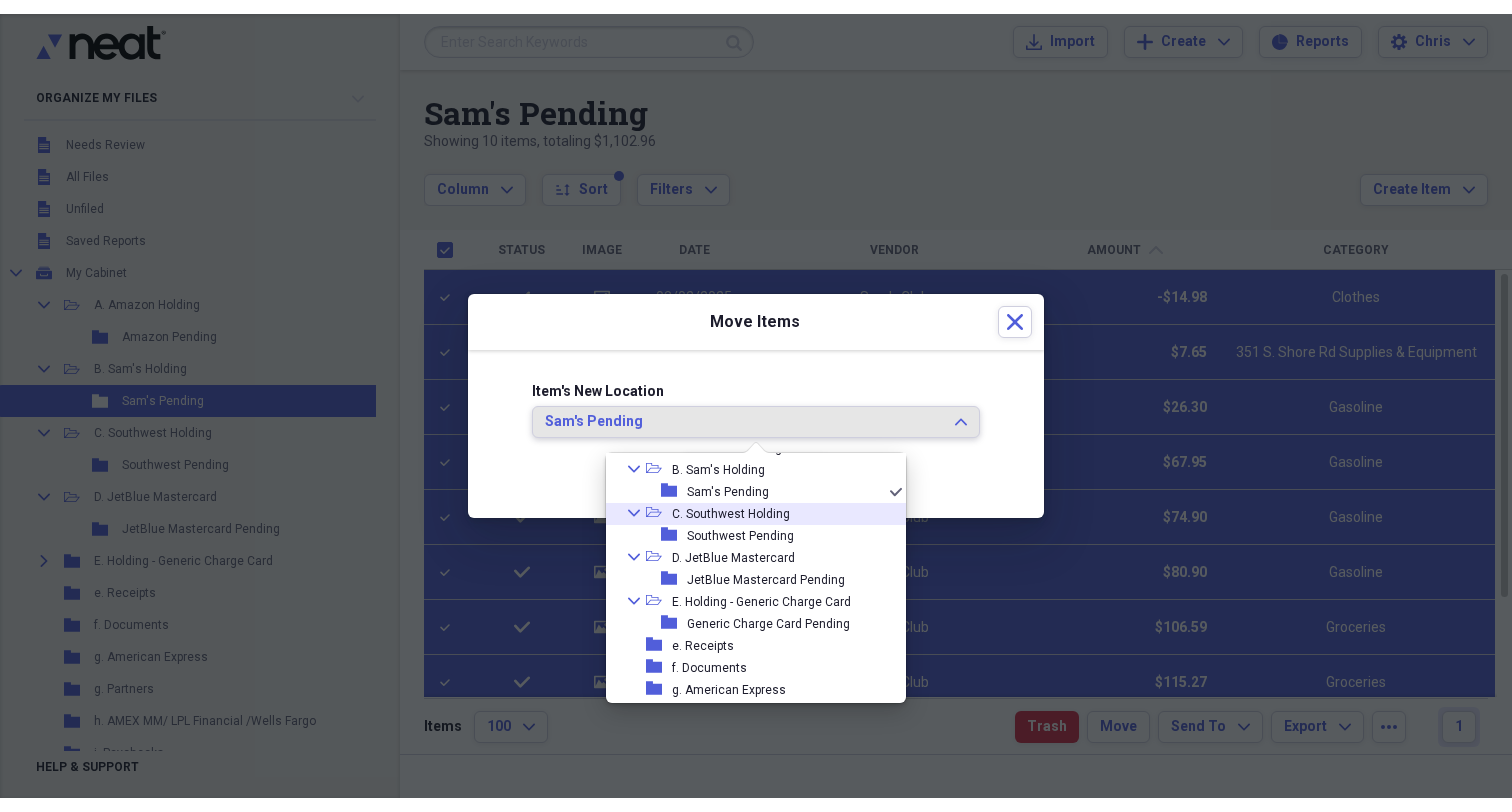 scroll, scrollTop: 104, scrollLeft: 0, axis: vertical 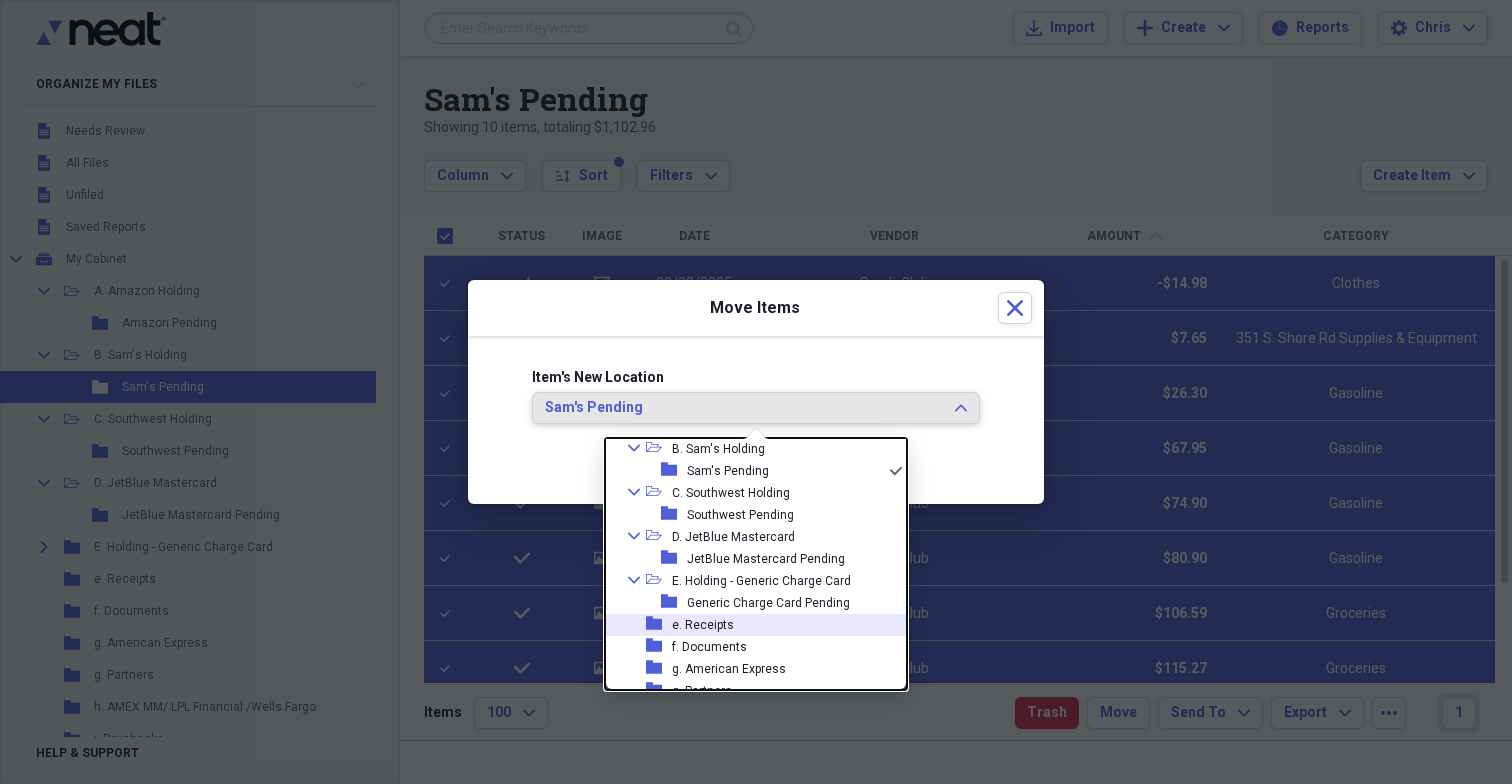click on "e. Receipts" at bounding box center [703, 625] 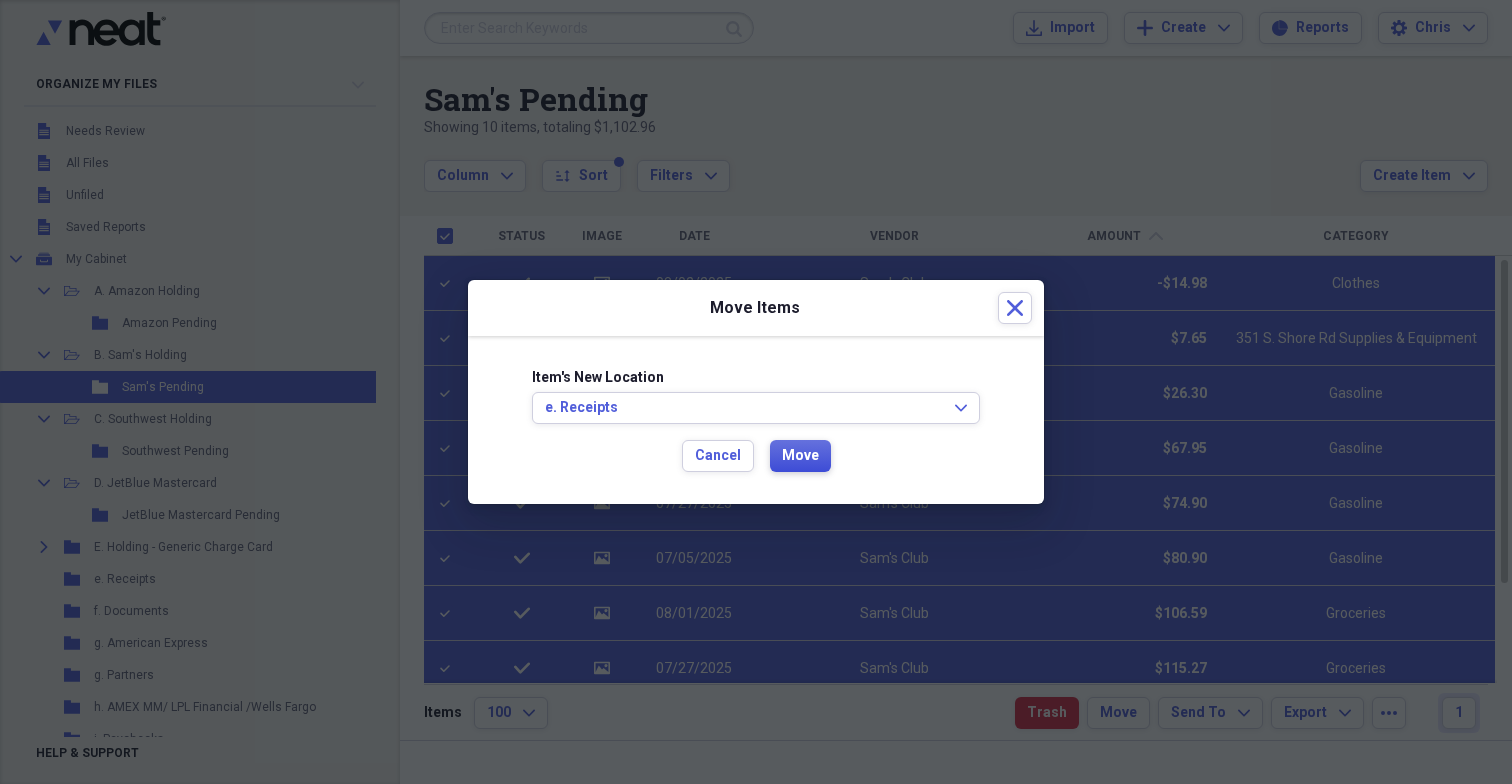 click on "Move" at bounding box center [800, 456] 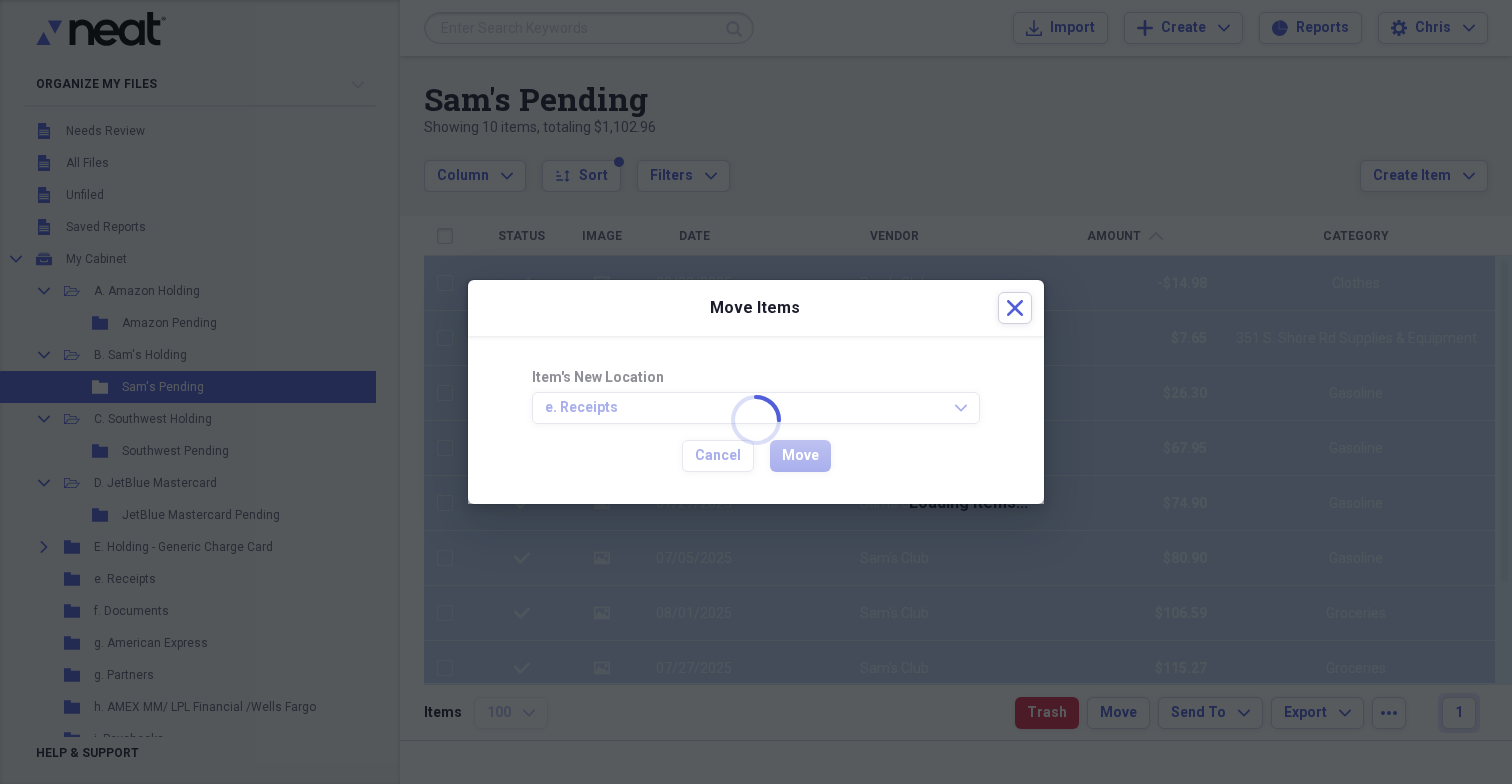 checkbox on "false" 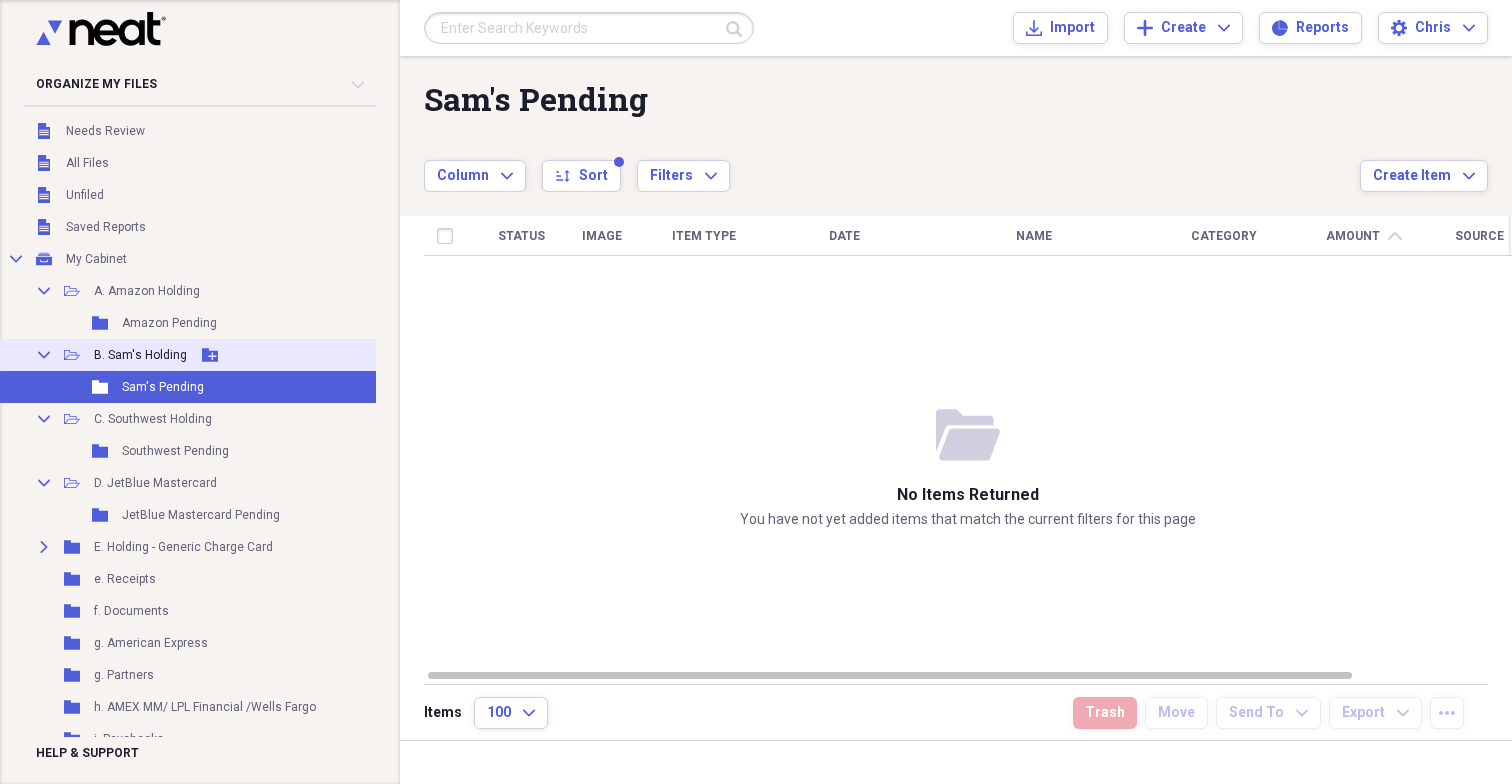 click on "B. Sam's Holding" at bounding box center [140, 355] 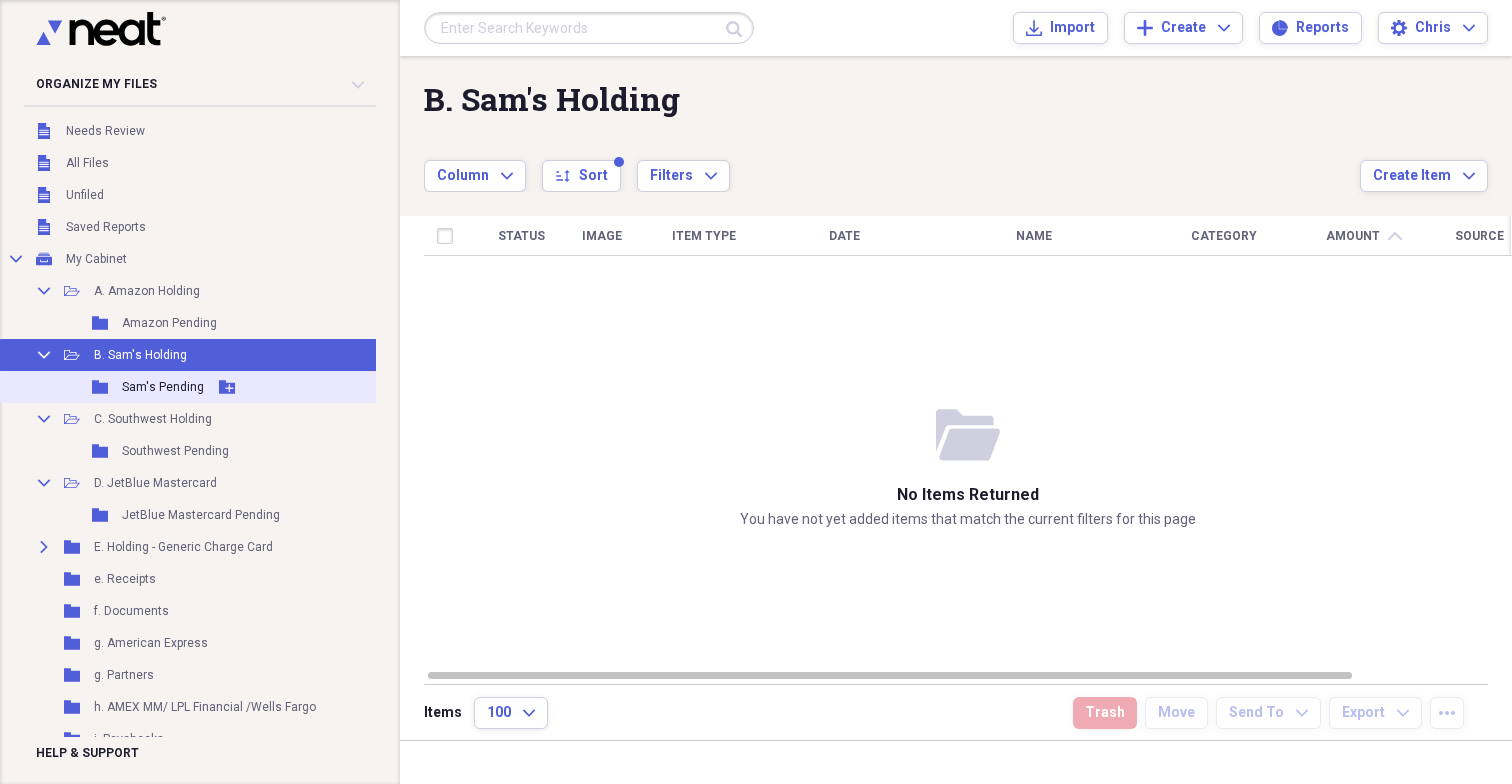 click on "Sam's Pending" at bounding box center (163, 387) 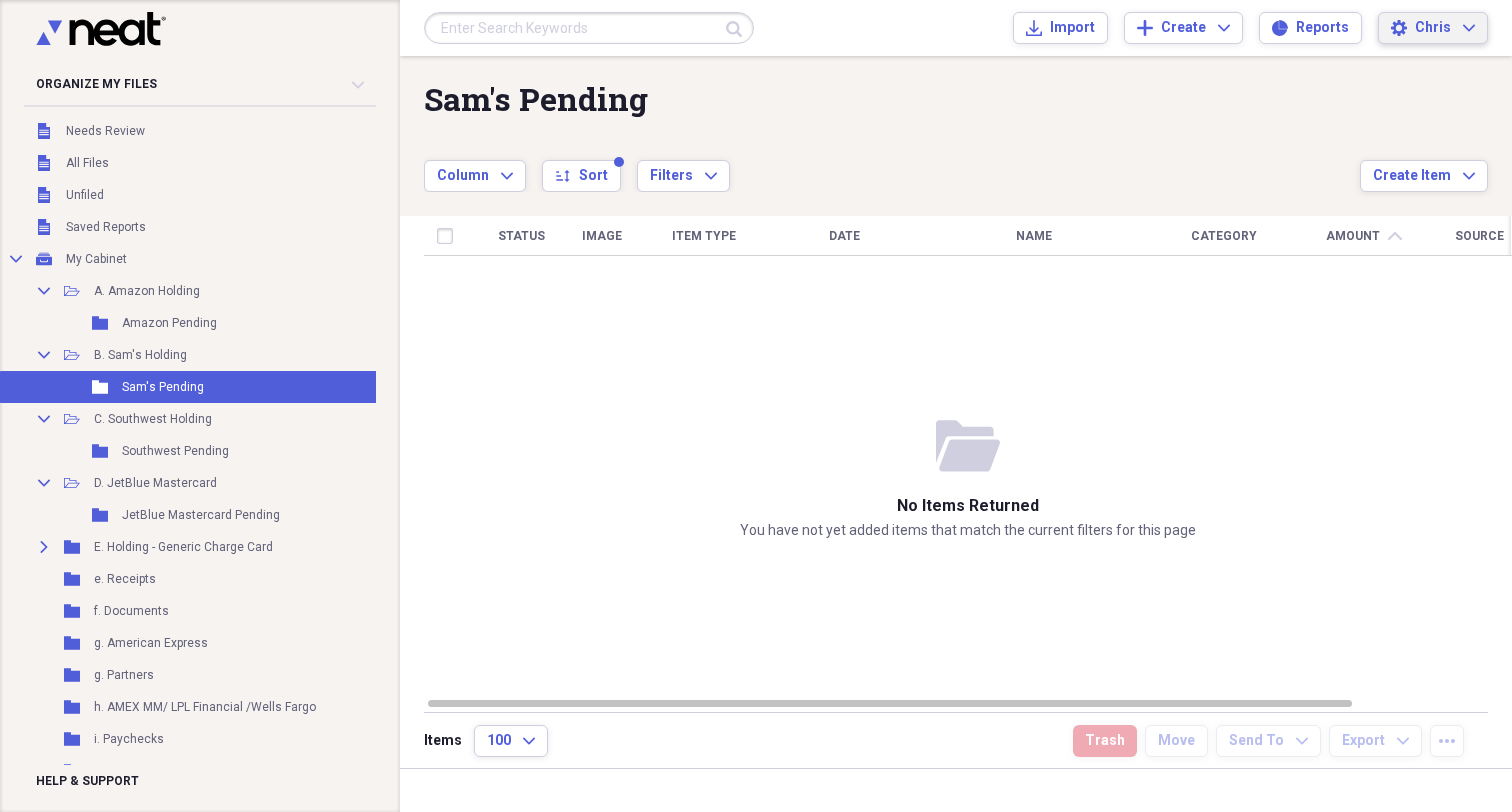 click on "Expand" 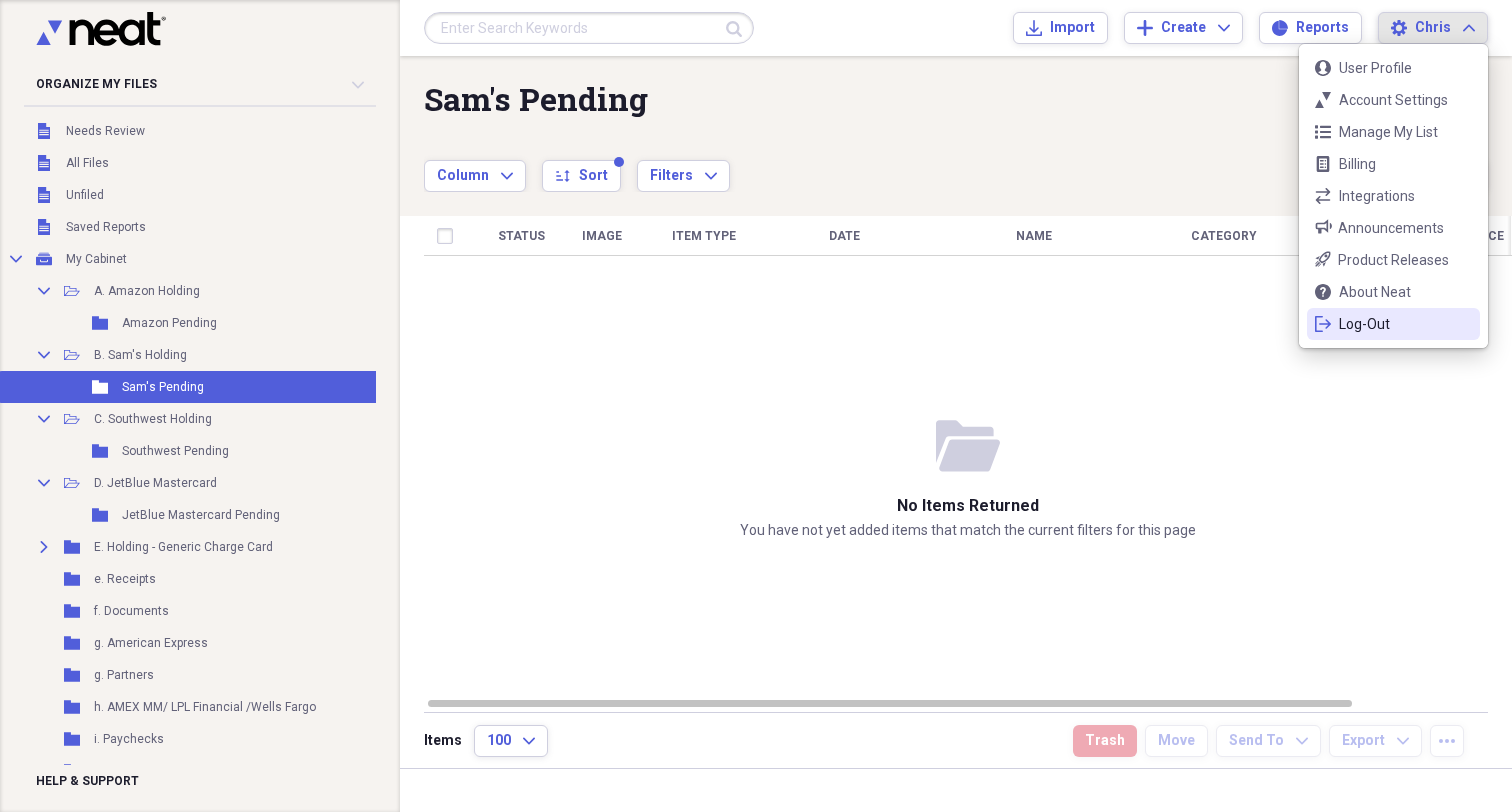 click on "Log-Out" at bounding box center [1393, 324] 